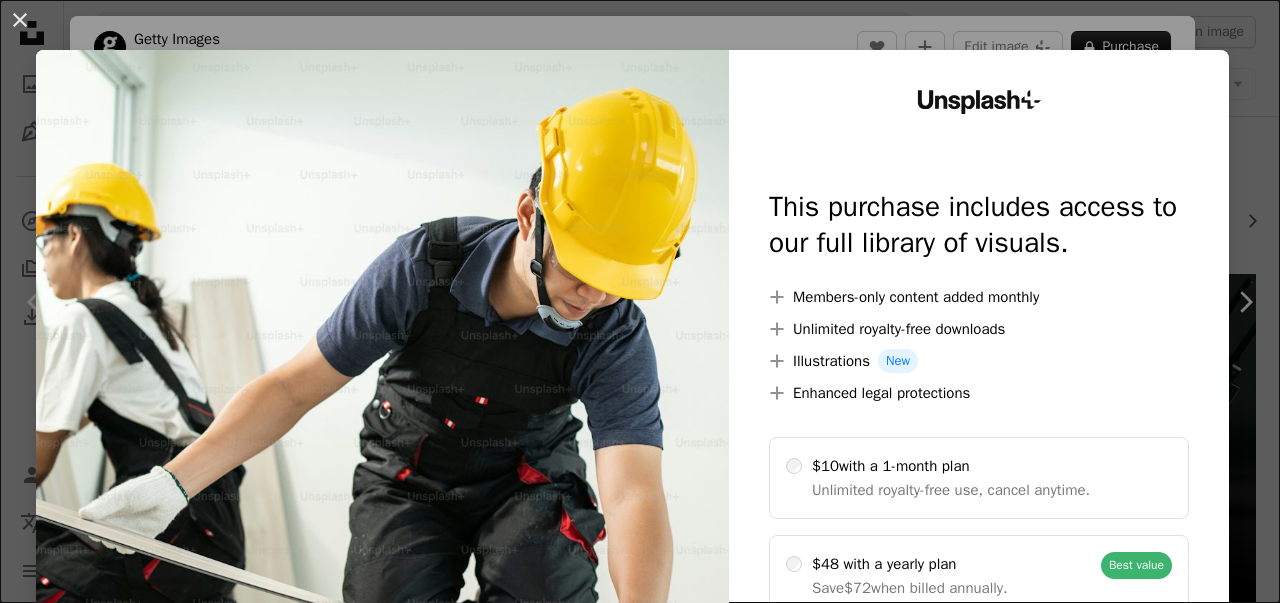 scroll, scrollTop: 1456, scrollLeft: 0, axis: vertical 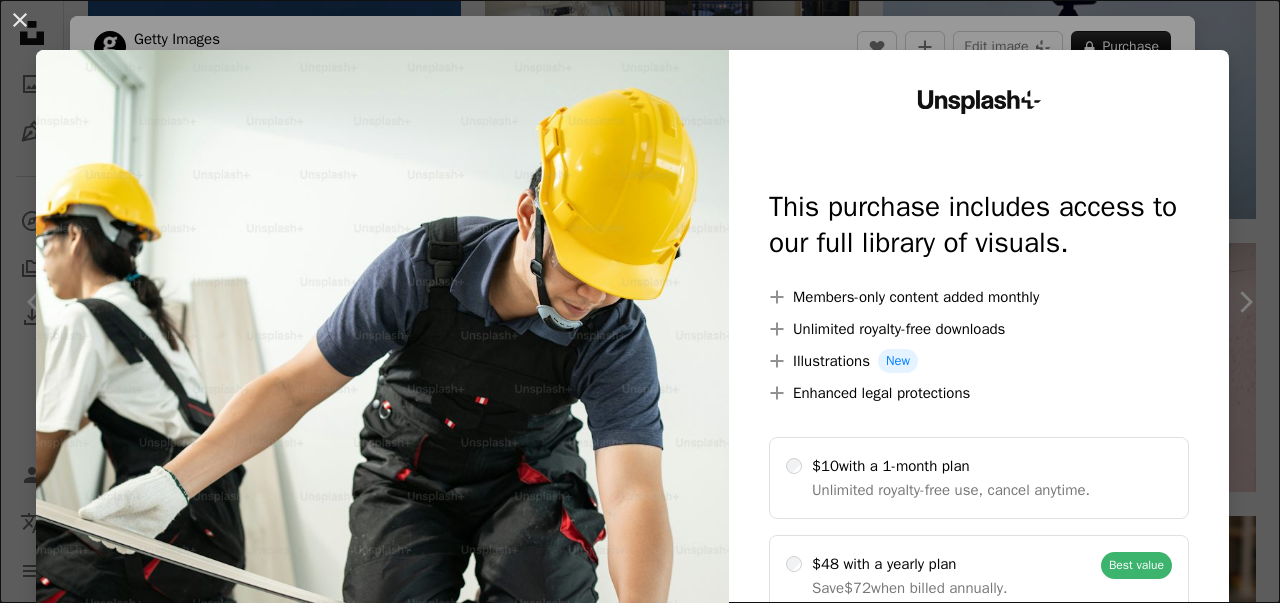 click on "An X shape Unsplash+ This purchase includes access to our full library of visuals. A plus sign Members-only content added monthly A plus sign Unlimited royalty-free downloads A plus sign Illustrations  New A plus sign Enhanced legal protections $10  with a 1-month plan Unlimited royalty-free use, cancel anytime. $48   with a yearly plan Save  $72  when billed annually. Best value Continue with purchase Taxes where applicable. Renews automatically. Cancel anytime." at bounding box center (640, 301) 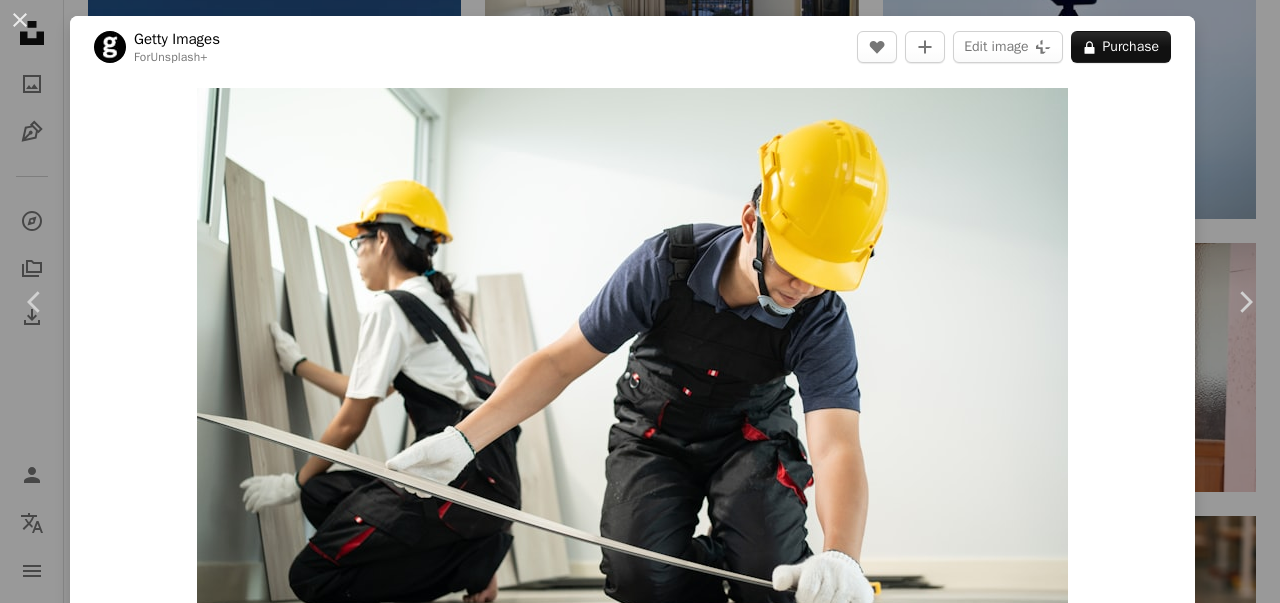 click on "An X shape Chevron left Chevron right Getty Images For   Unsplash+ A heart A plus sign Edit image     Plus sign for Unsplash+ A lock     Purchase Zoom in A forward-right arrow Share More Actions Calendar outlined Published on   October 4, 2022 Safety Licensed under the   Unsplash+ License industry carpenter young adult protection indoors carpentry home improvement corridor occupation hardwood decorating housing development males installing protective workwear HD Wallpapers From this series Chevron right Plus sign for Unsplash+ Plus sign for Unsplash+ Plus sign for Unsplash+ Plus sign for Unsplash+ Related images Plus sign for Unsplash+ A heart A plus sign Getty Images For   Unsplash+ A lock     Purchase Plus sign for Unsplash+ A heart A plus sign [NAME] [LAST] For   Unsplash+ A lock     Purchase Plus sign for Unsplash+ A heart A plus sign Curated Lifestyle For   Unsplash+ A lock     Purchase Plus sign for Unsplash+ A heart A plus sign Getty Images For   Unsplash+ A lock     Purchase Plus sign for Unsplash+ A heart For" at bounding box center [640, 301] 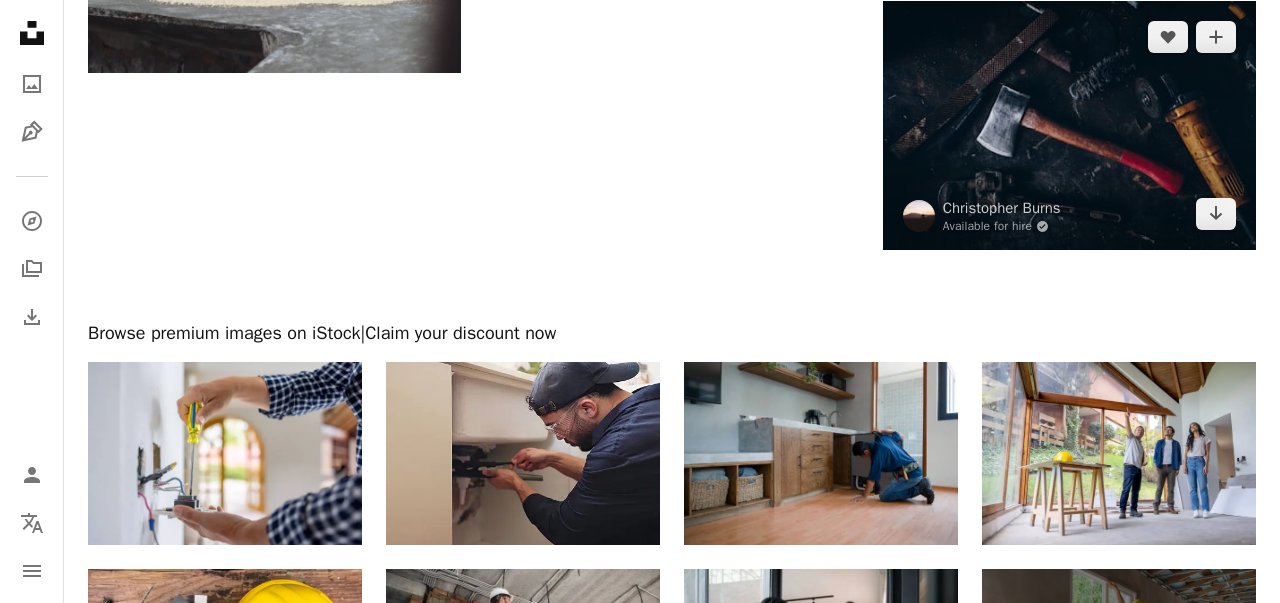 scroll, scrollTop: 2912, scrollLeft: 0, axis: vertical 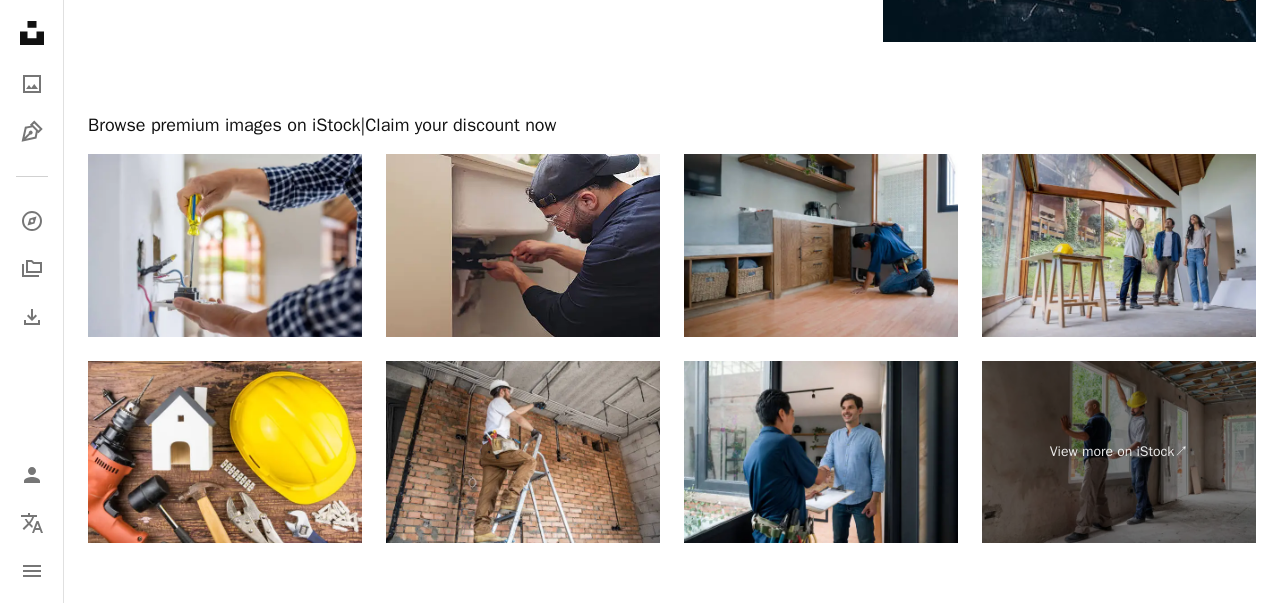 click at bounding box center (1119, 245) 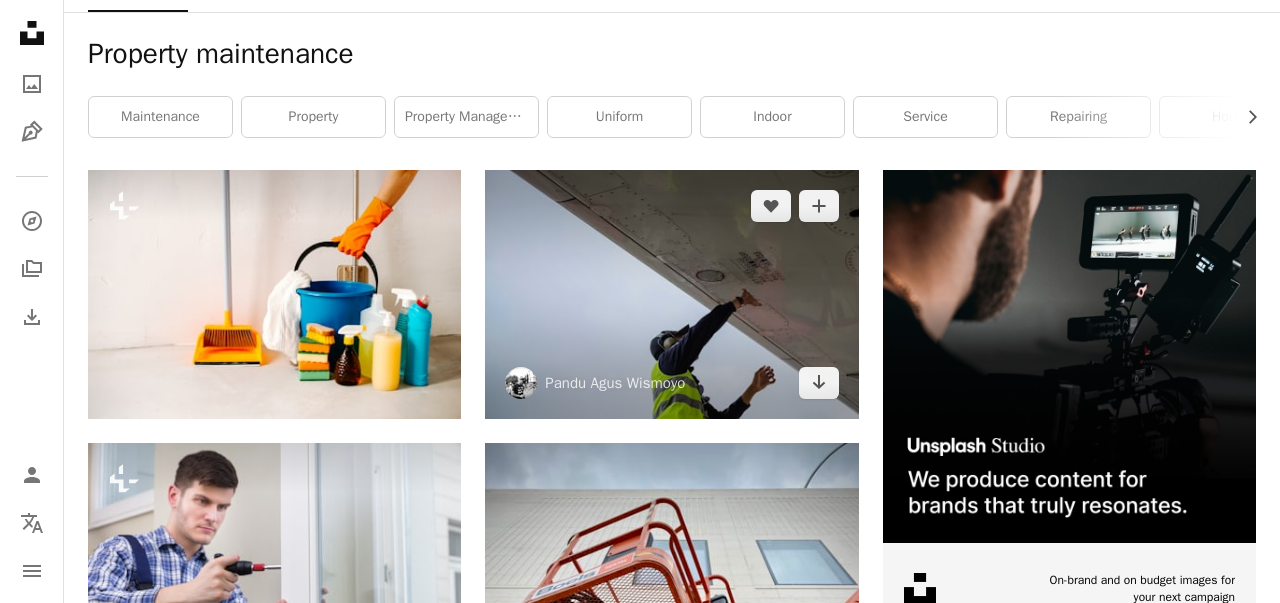 scroll, scrollTop: 0, scrollLeft: 0, axis: both 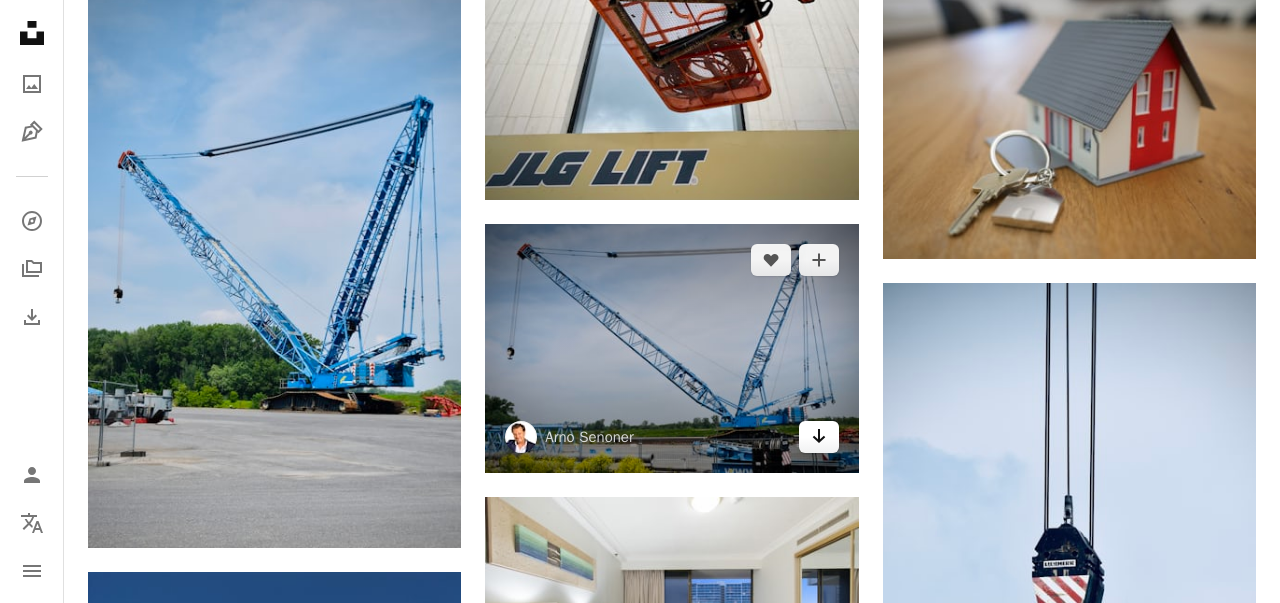 click on "Arrow pointing down" 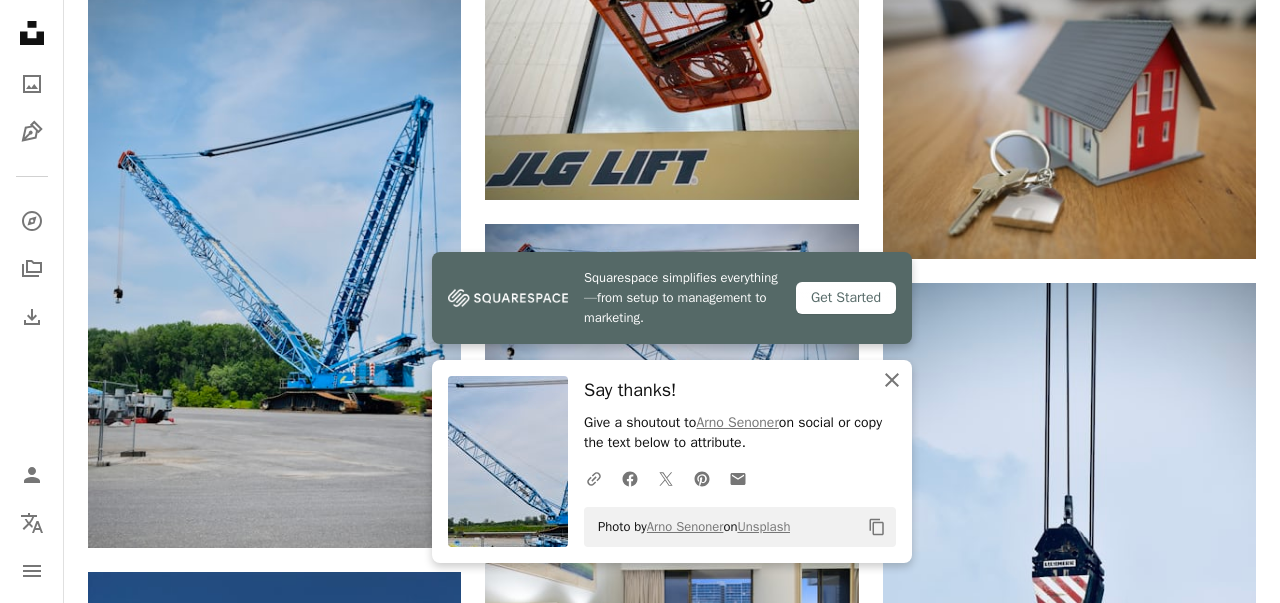 click on "An X shape Close" at bounding box center [892, 380] 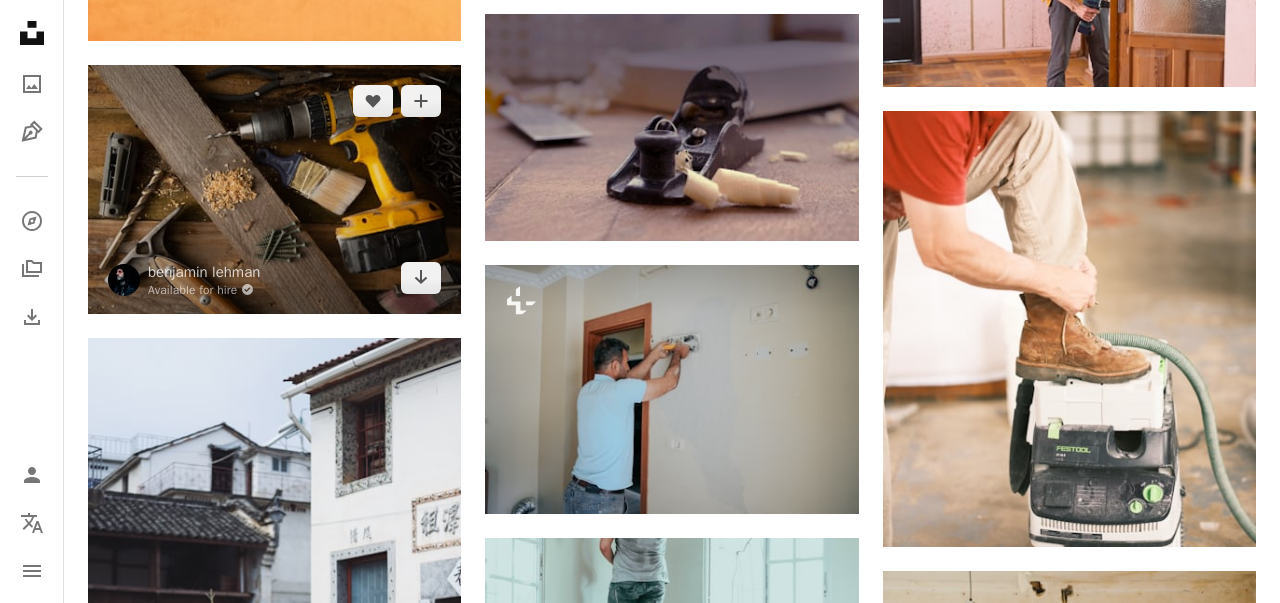 scroll, scrollTop: 1872, scrollLeft: 0, axis: vertical 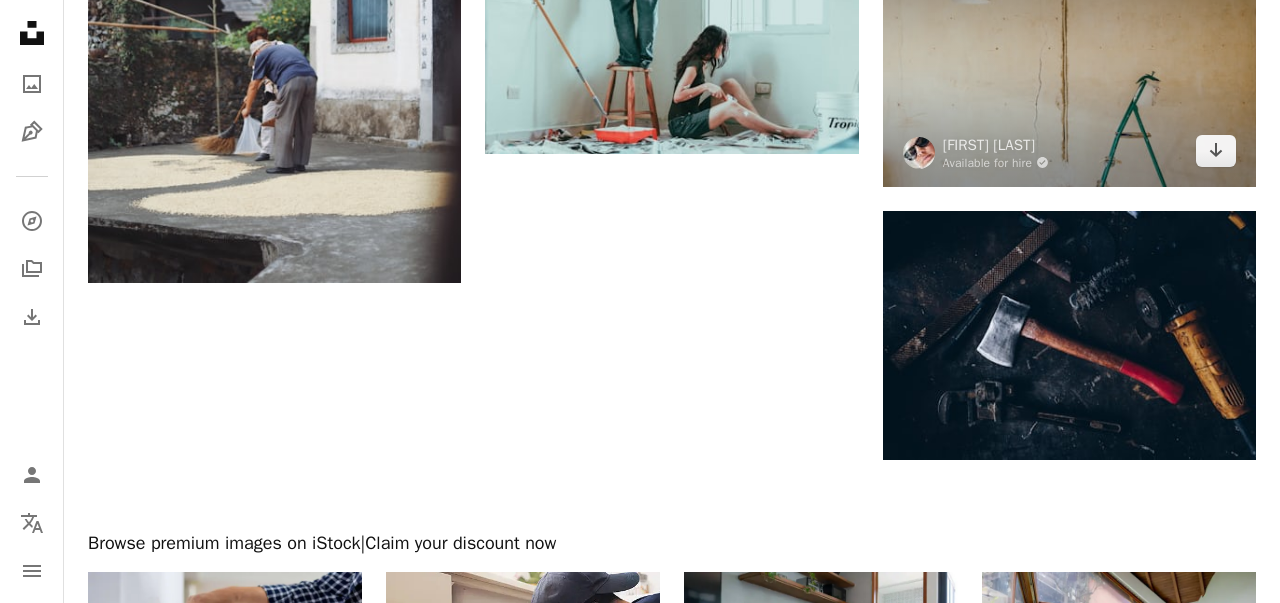 click on "[FIRST] [LAST]" at bounding box center (640, -579) 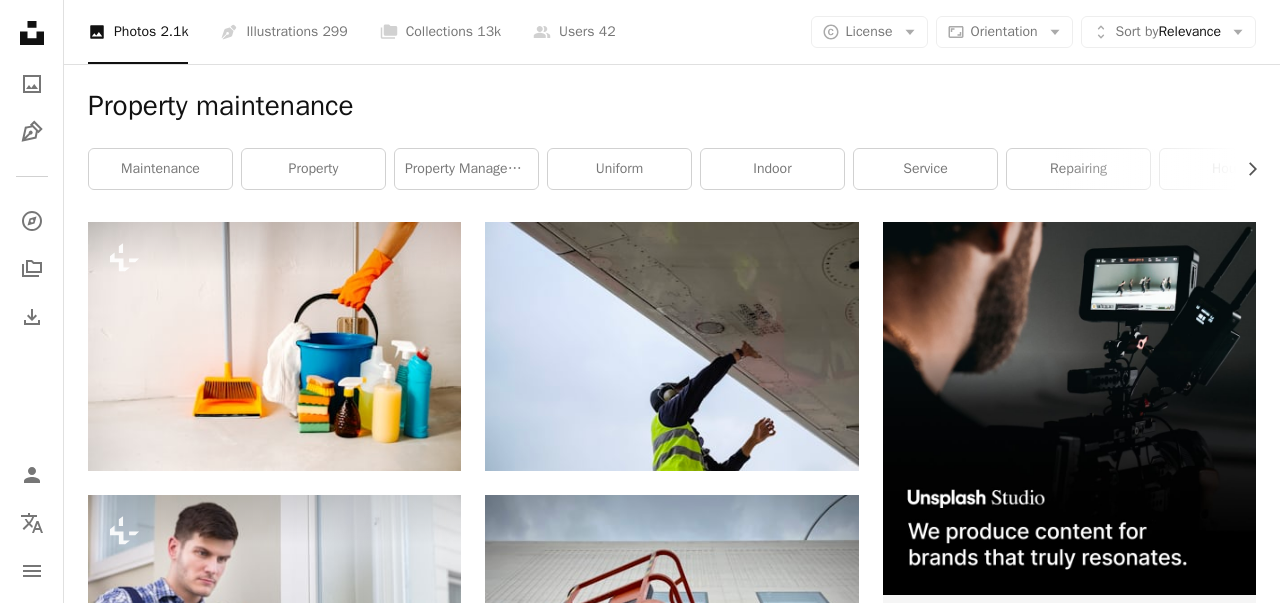scroll, scrollTop: 0, scrollLeft: 0, axis: both 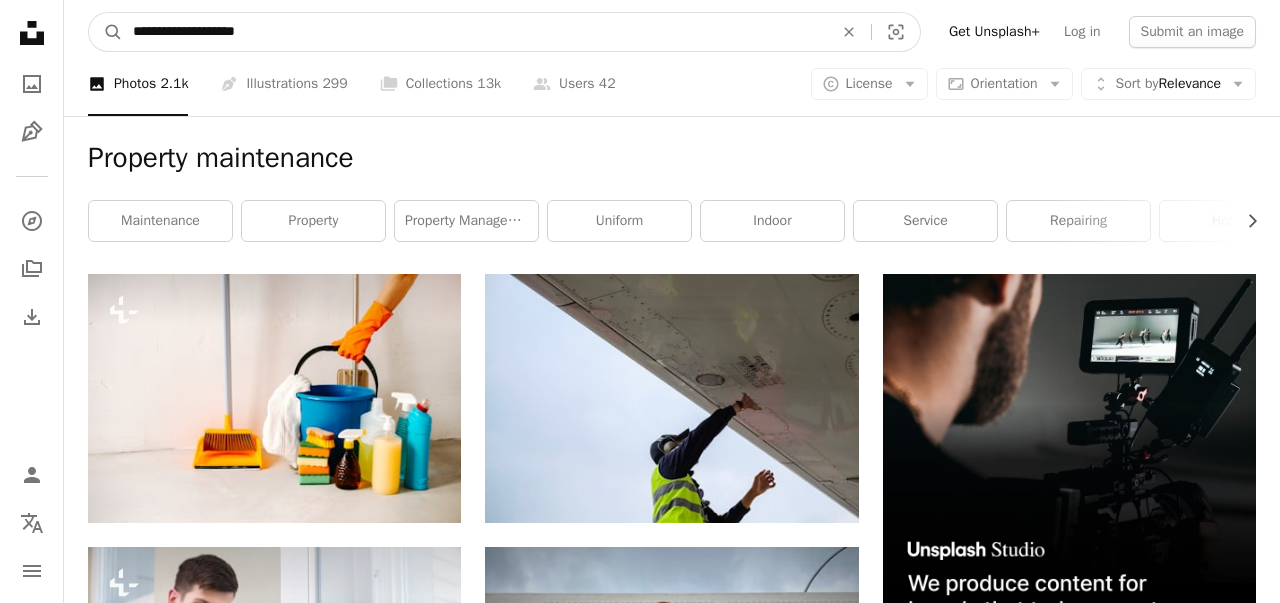 drag, startPoint x: 394, startPoint y: 29, endPoint x: 0, endPoint y: 46, distance: 394.36658 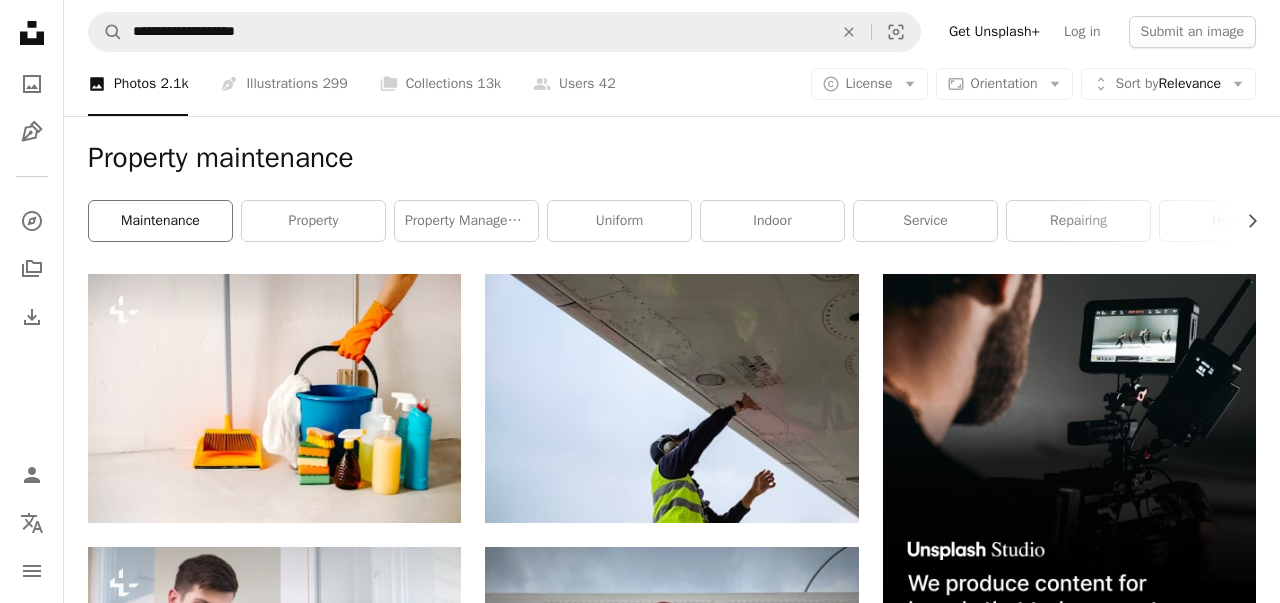 click on "maintenance" at bounding box center (160, 221) 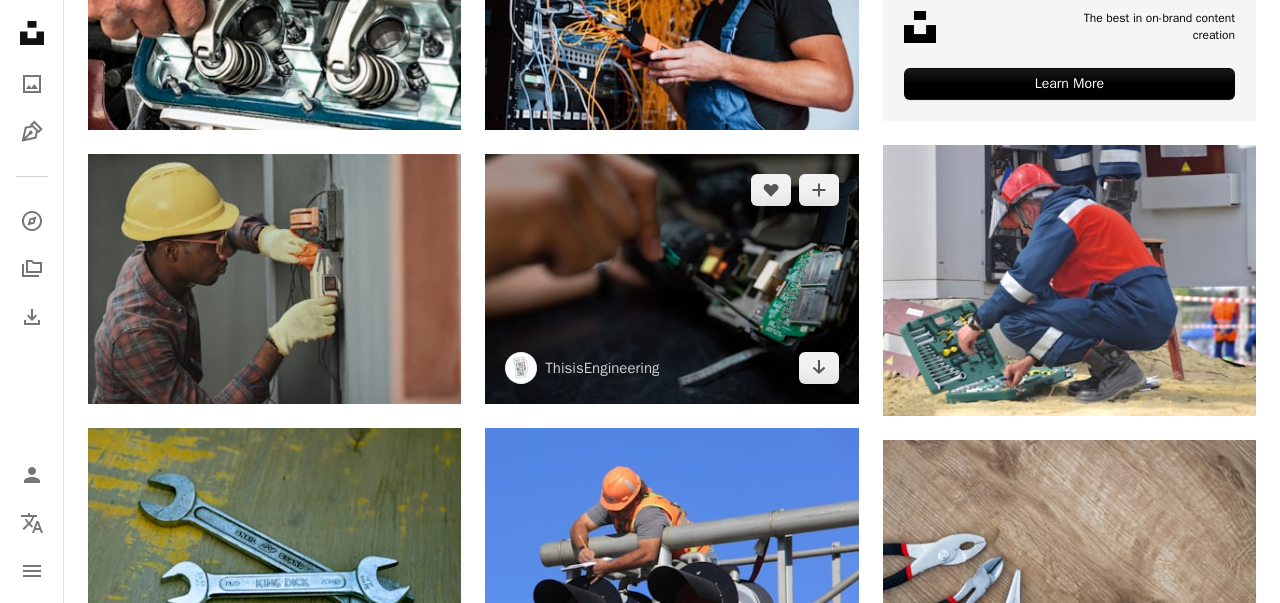 scroll, scrollTop: 624, scrollLeft: 0, axis: vertical 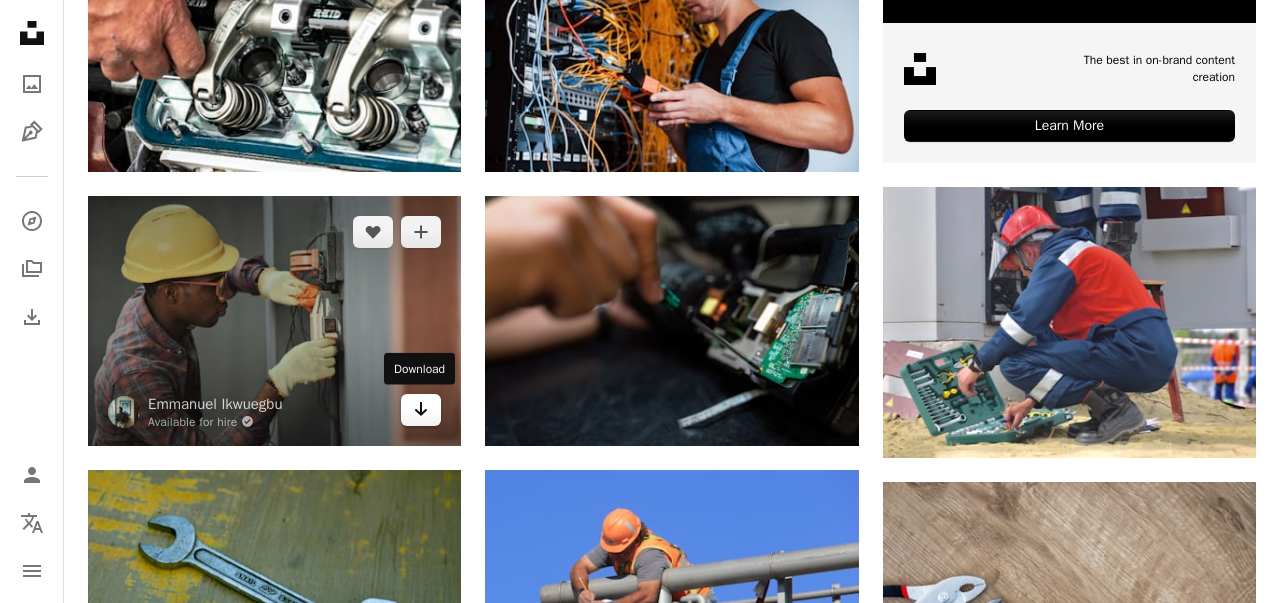 click on "Arrow pointing down" 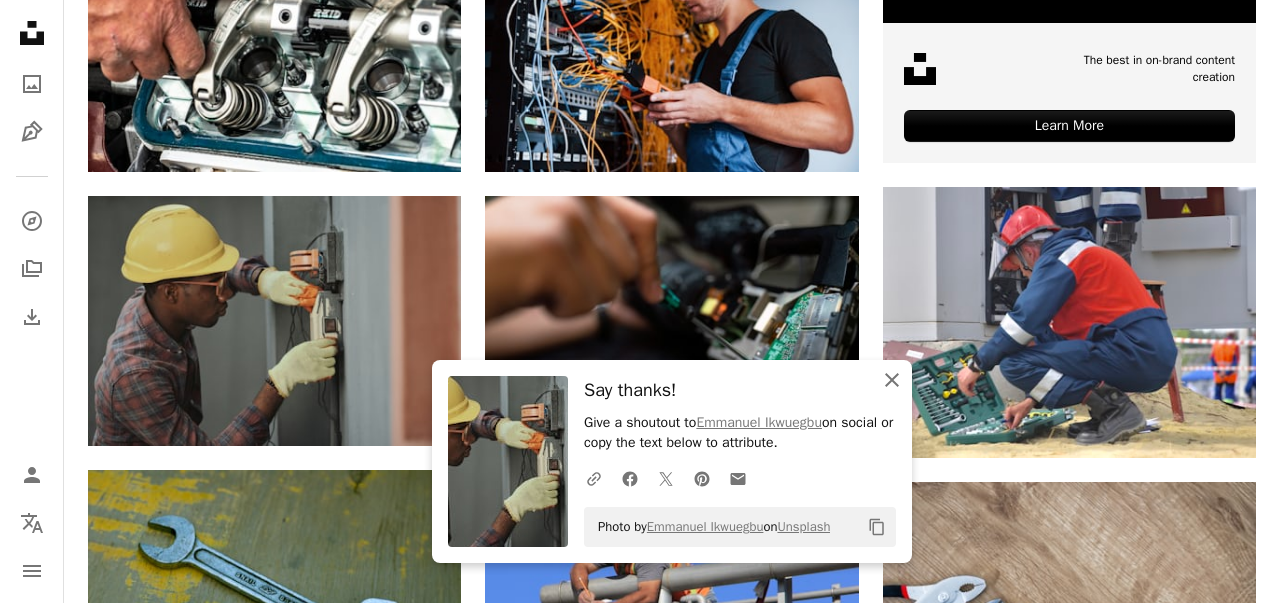 click on "An X shape" 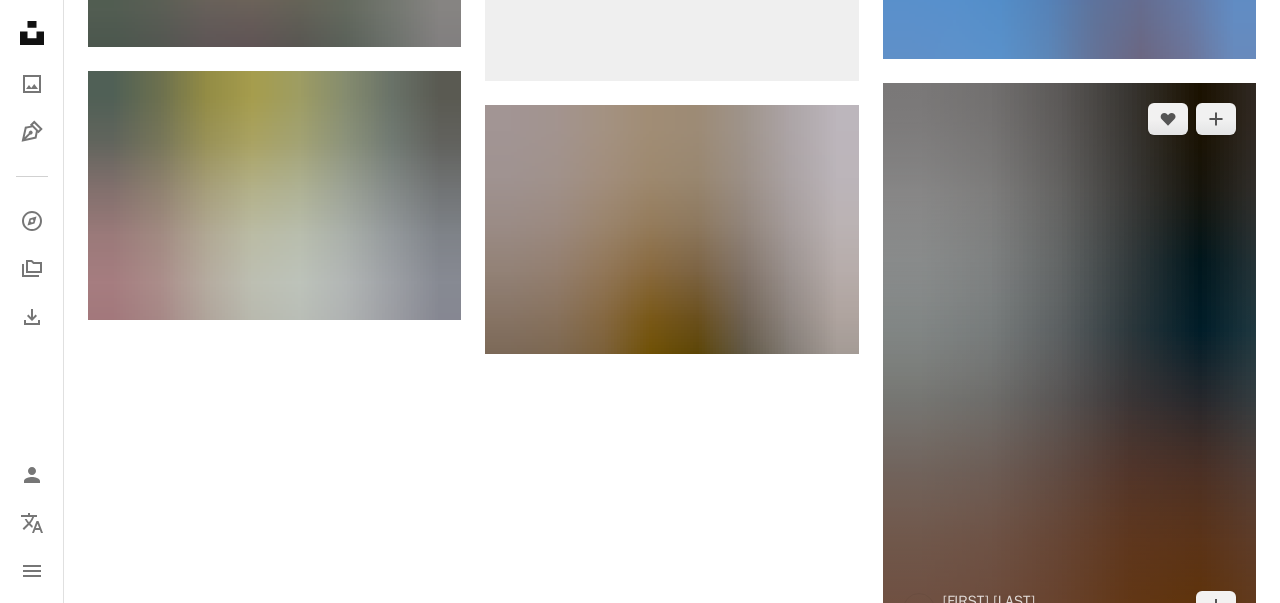 scroll, scrollTop: 1872, scrollLeft: 0, axis: vertical 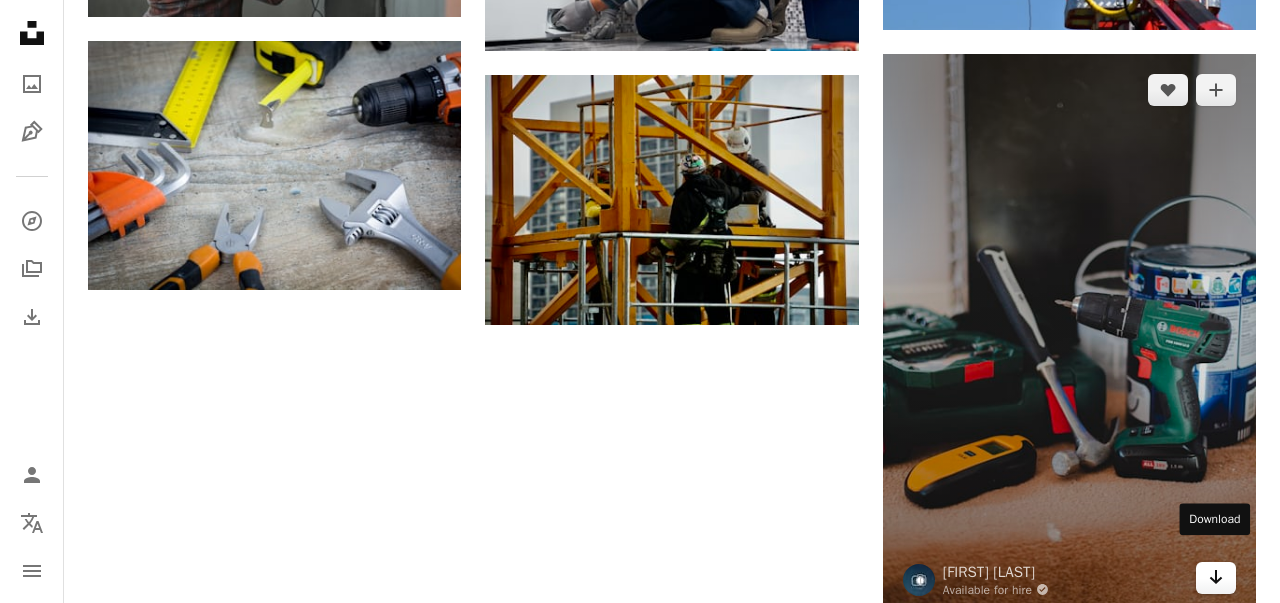 click on "Arrow pointing down" at bounding box center [1216, 578] 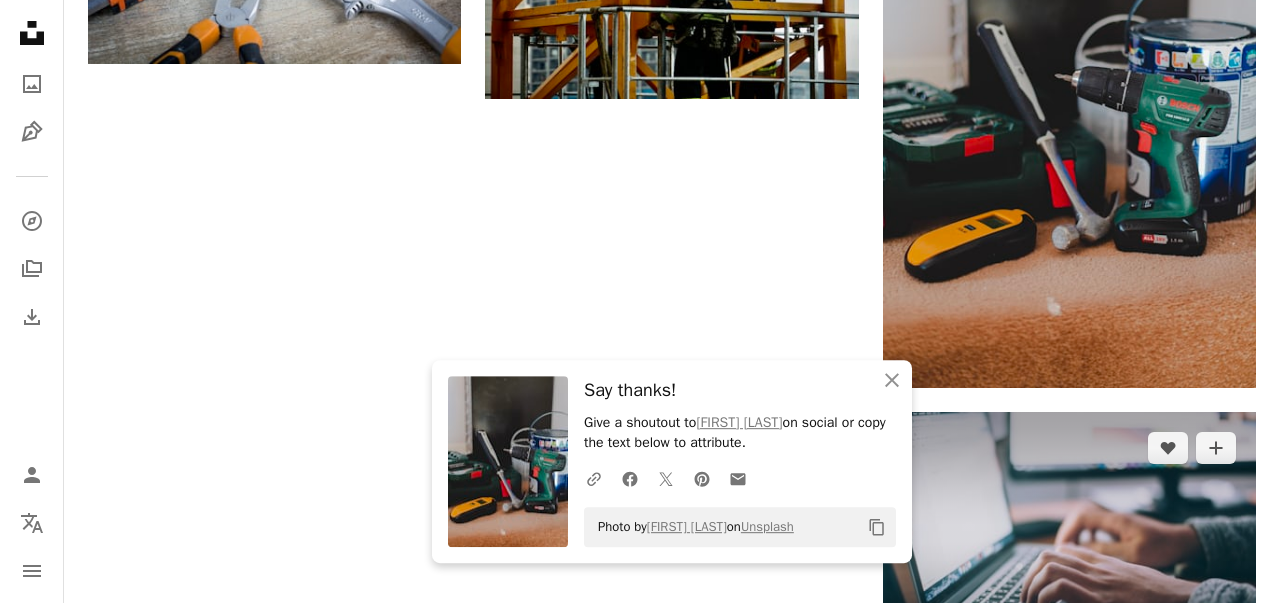 scroll, scrollTop: 2184, scrollLeft: 0, axis: vertical 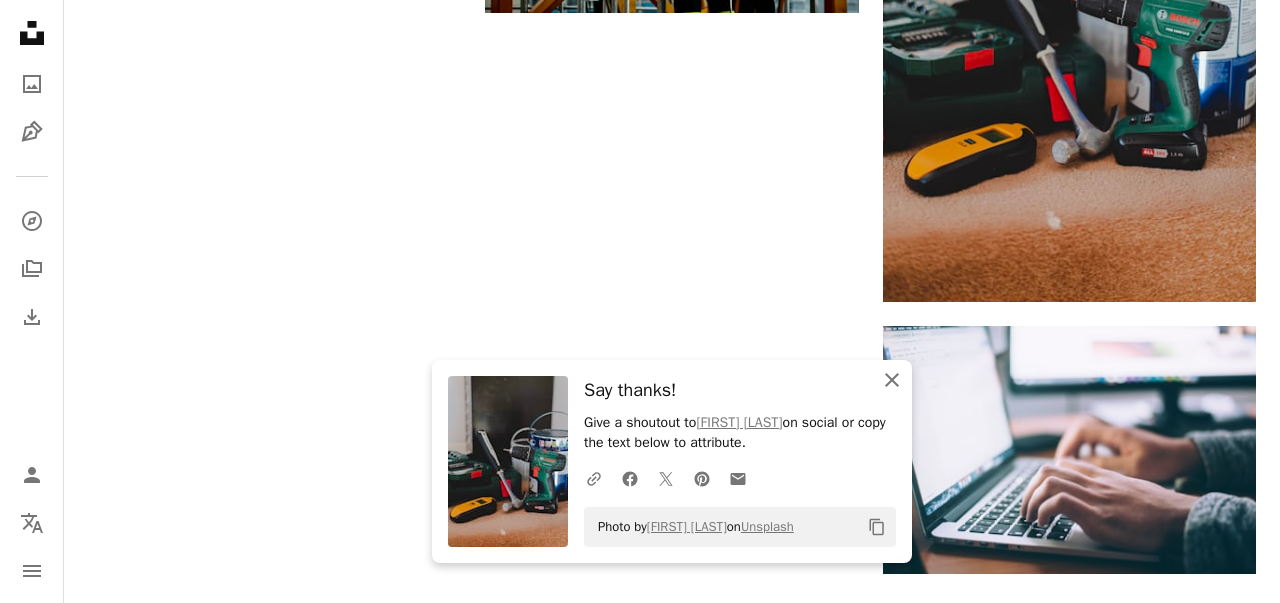 click 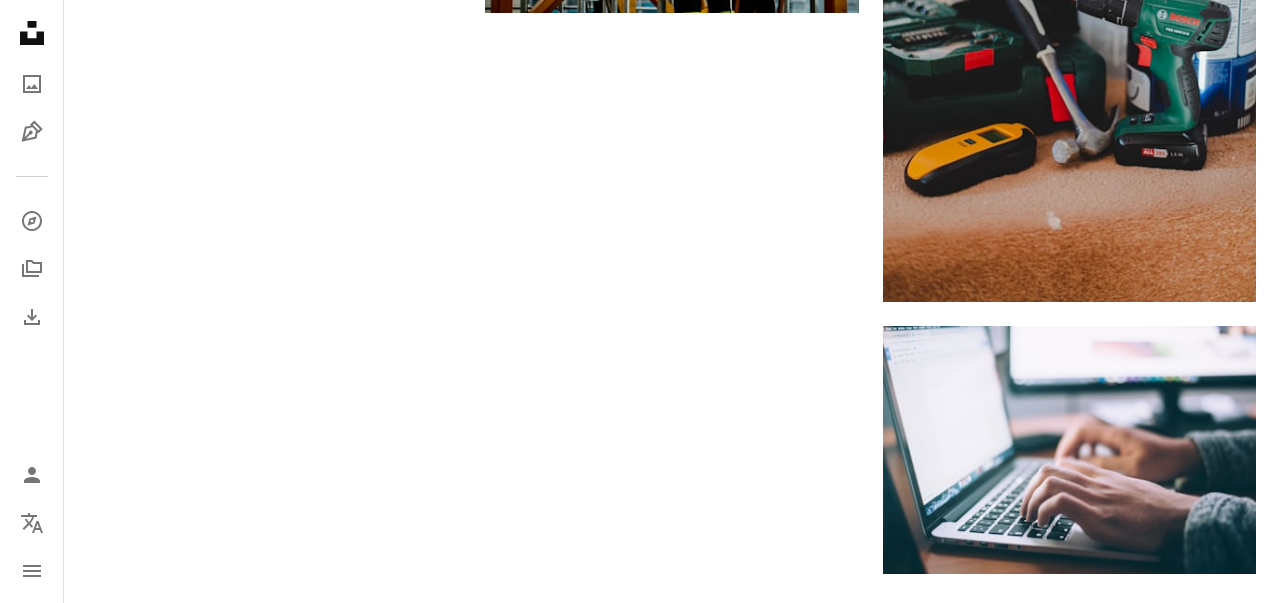 scroll, scrollTop: 2392, scrollLeft: 0, axis: vertical 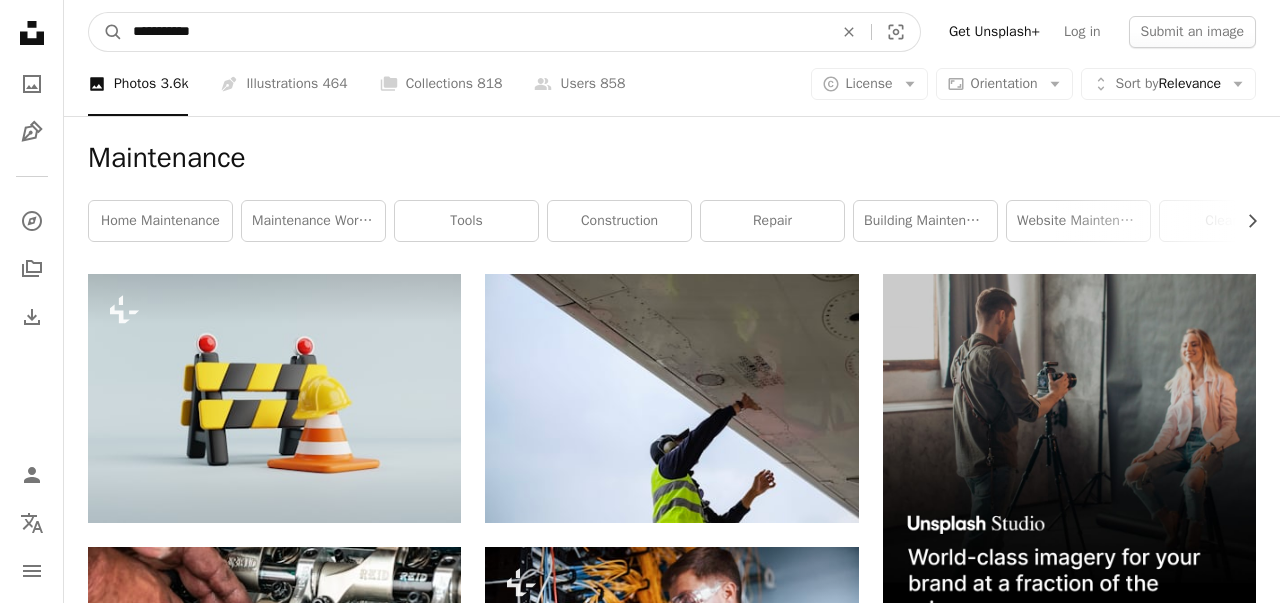 drag, startPoint x: 477, startPoint y: 28, endPoint x: 75, endPoint y: 27, distance: 402.00125 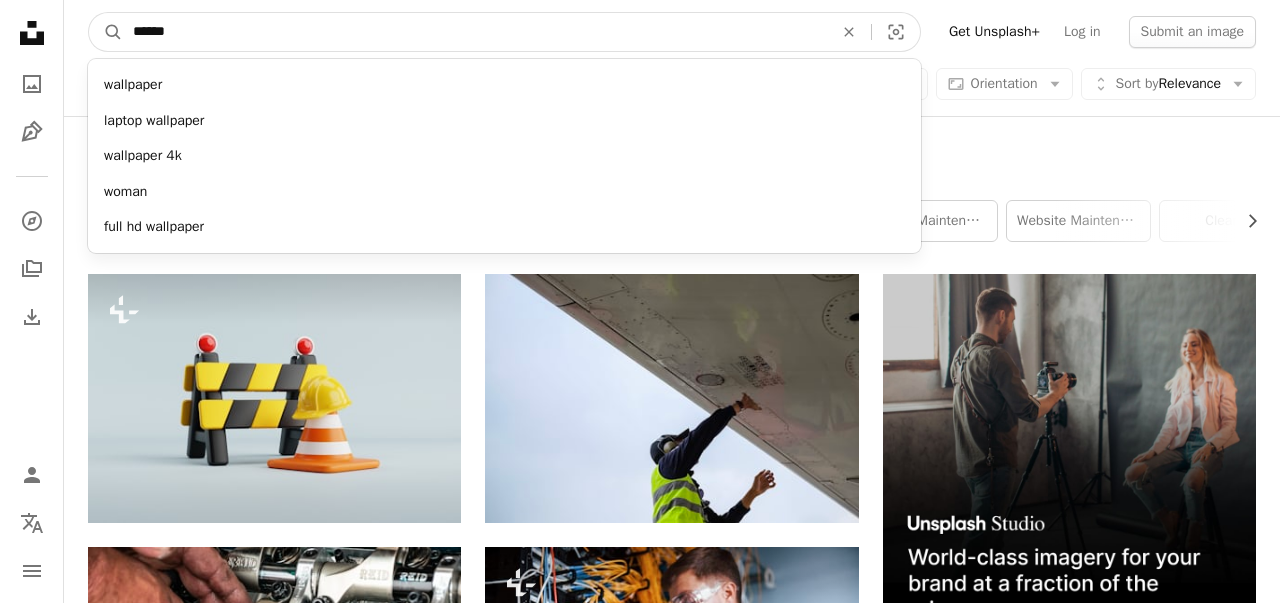 type on "*******" 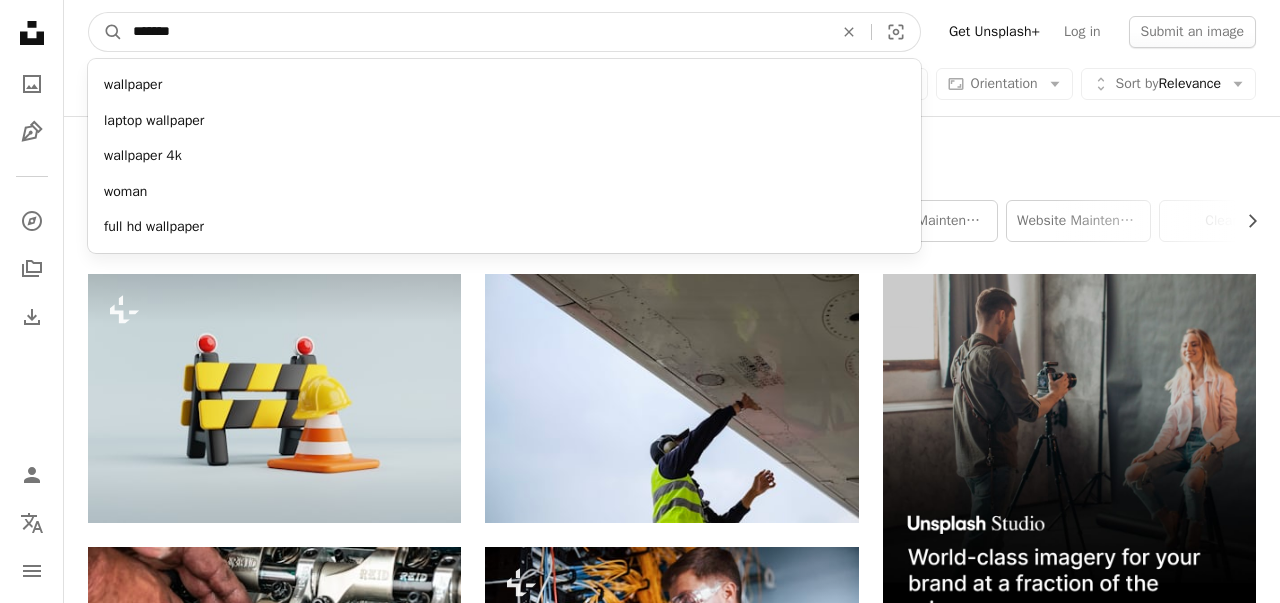 click on "A magnifying glass" at bounding box center (106, 32) 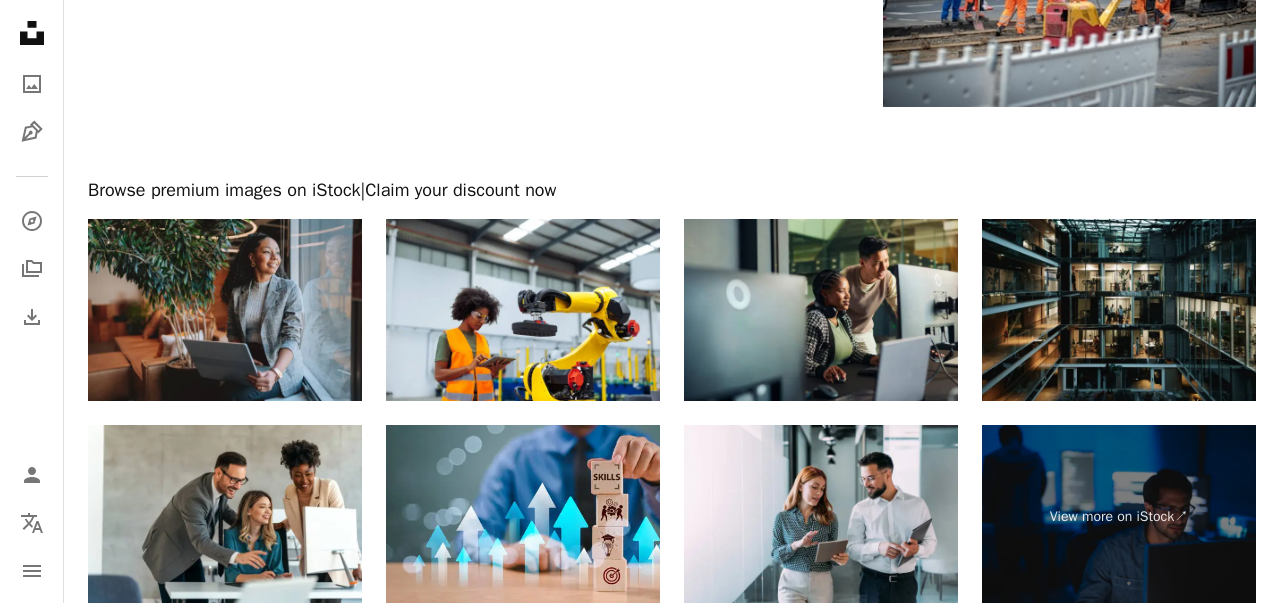 scroll, scrollTop: 2704, scrollLeft: 0, axis: vertical 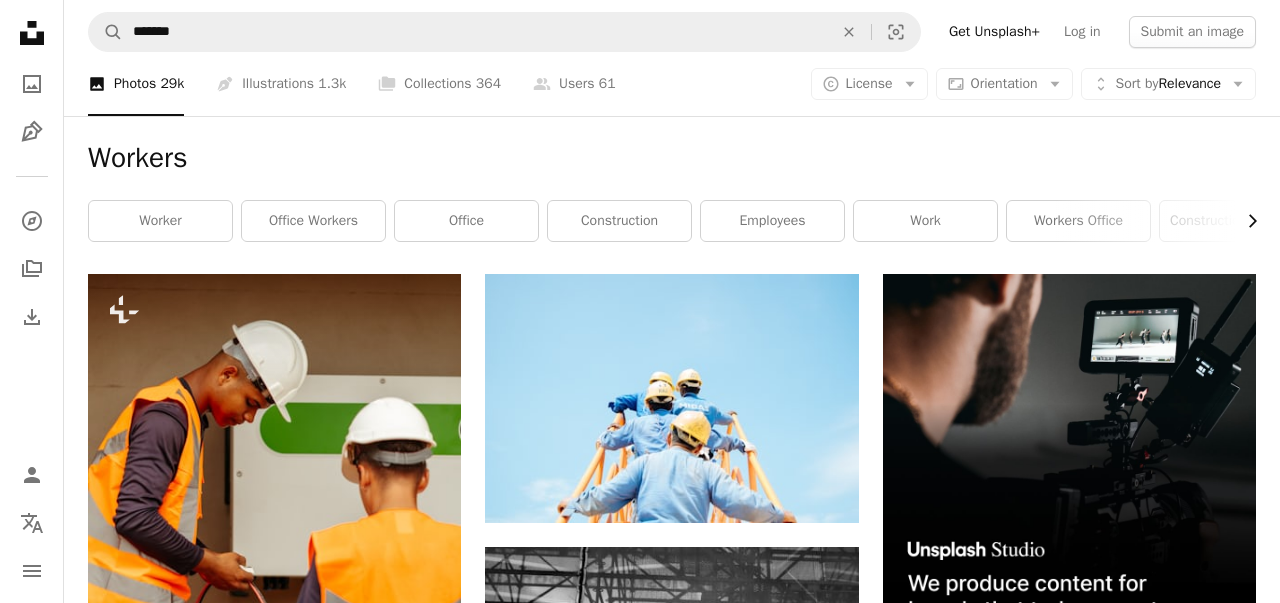 click on "Chevron right" at bounding box center [1245, 221] 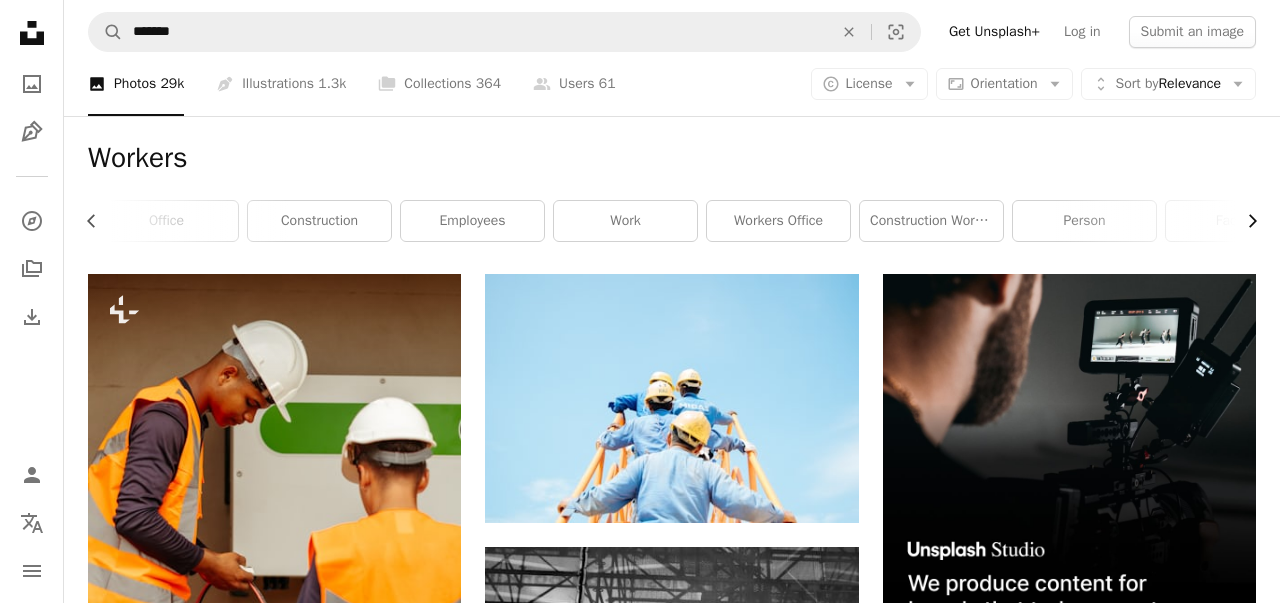 click on "Chevron right" 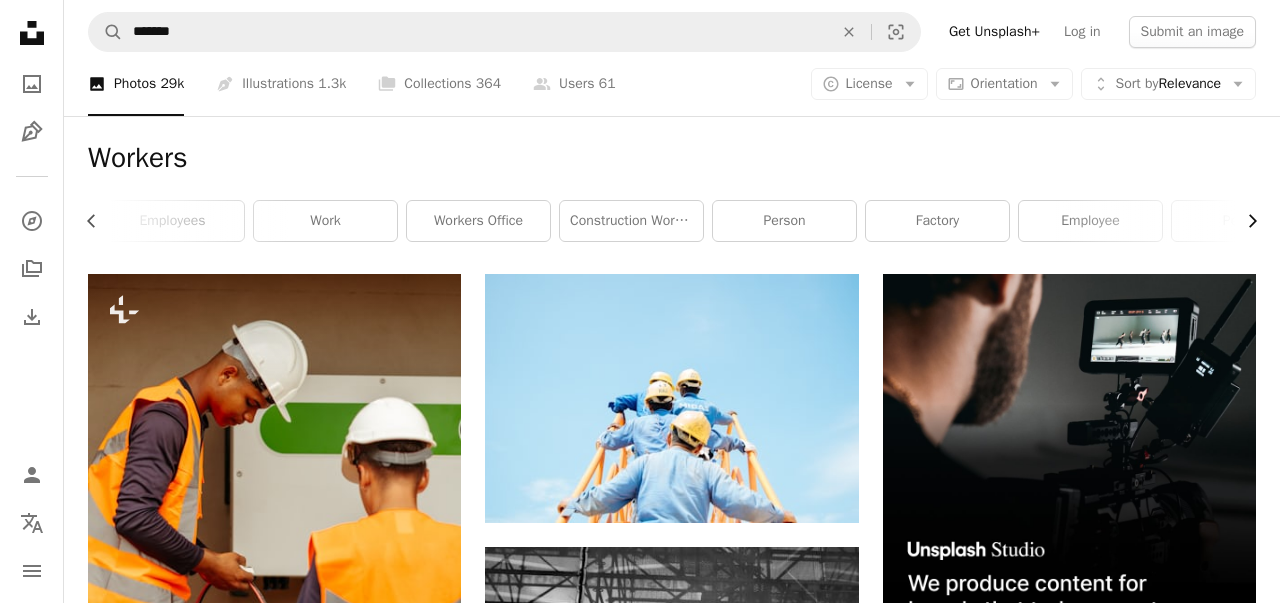 click on "Chevron right" 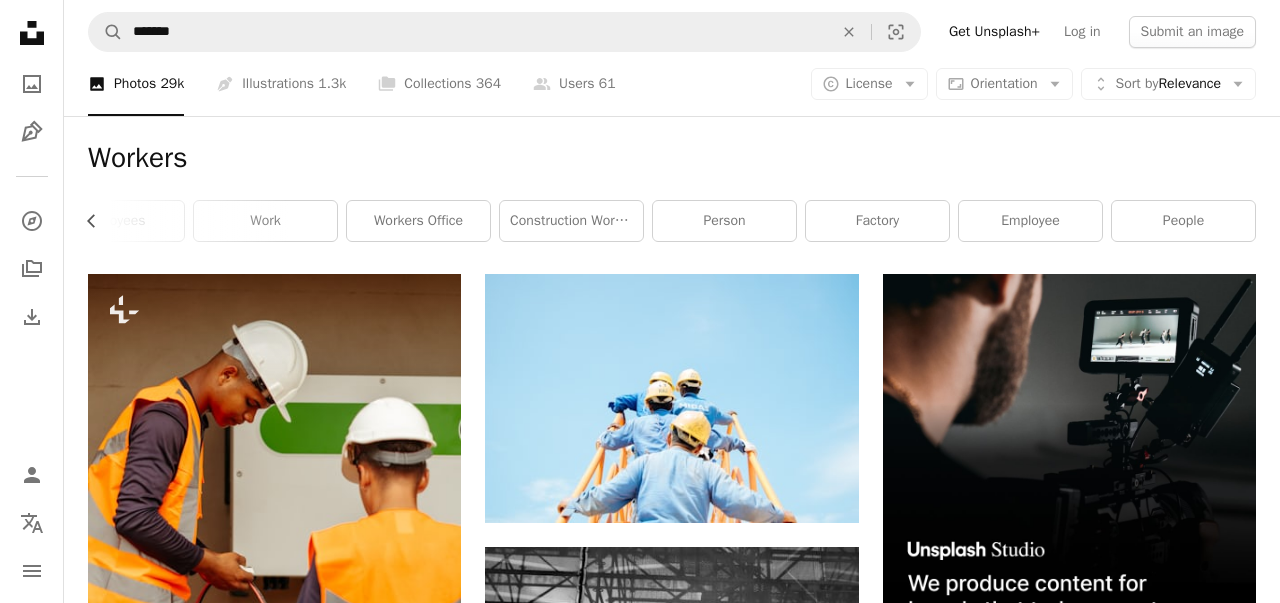 click on "people" at bounding box center [1183, 221] 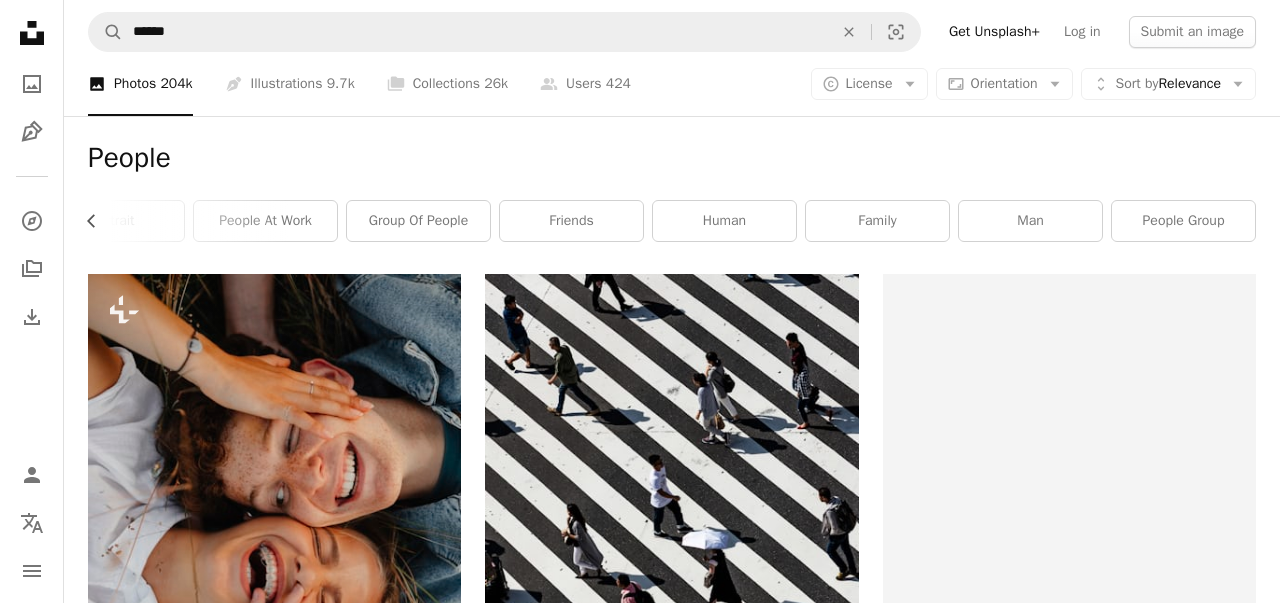 scroll, scrollTop: 0, scrollLeft: 660, axis: horizontal 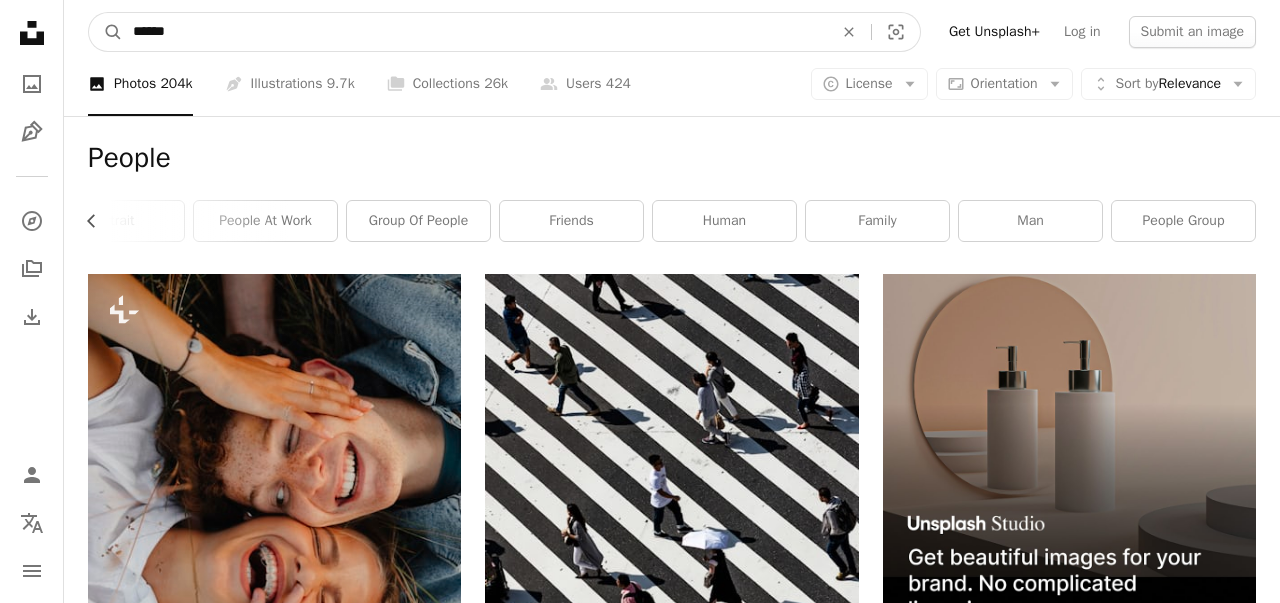 drag, startPoint x: 258, startPoint y: 31, endPoint x: 0, endPoint y: 27, distance: 258.031 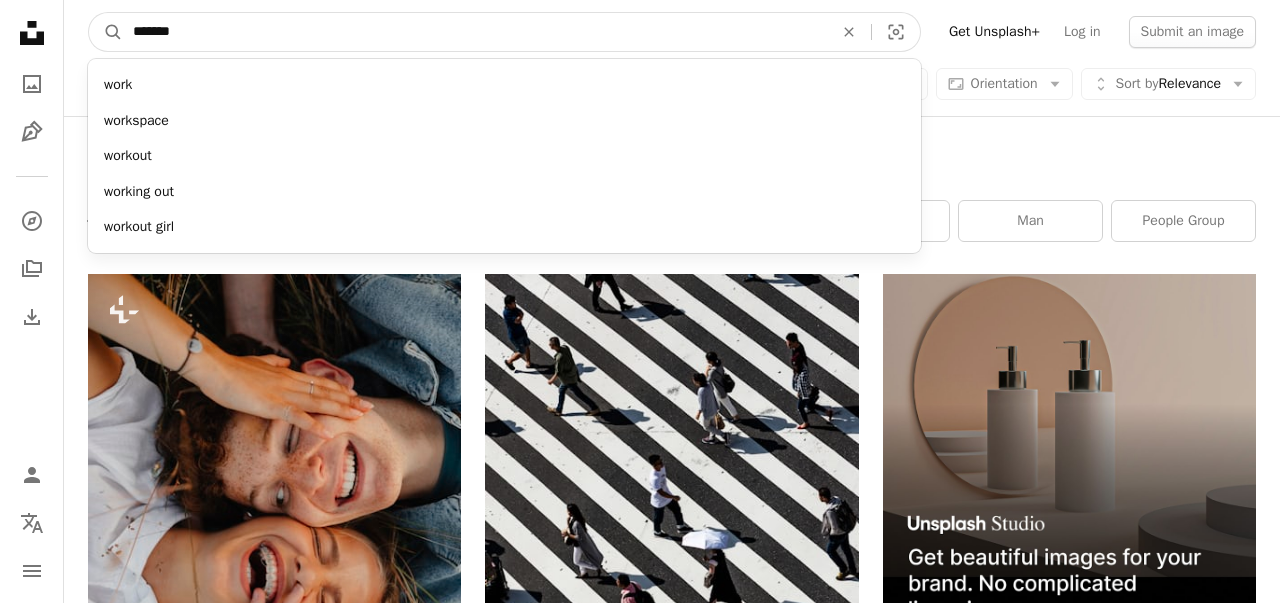 type on "********" 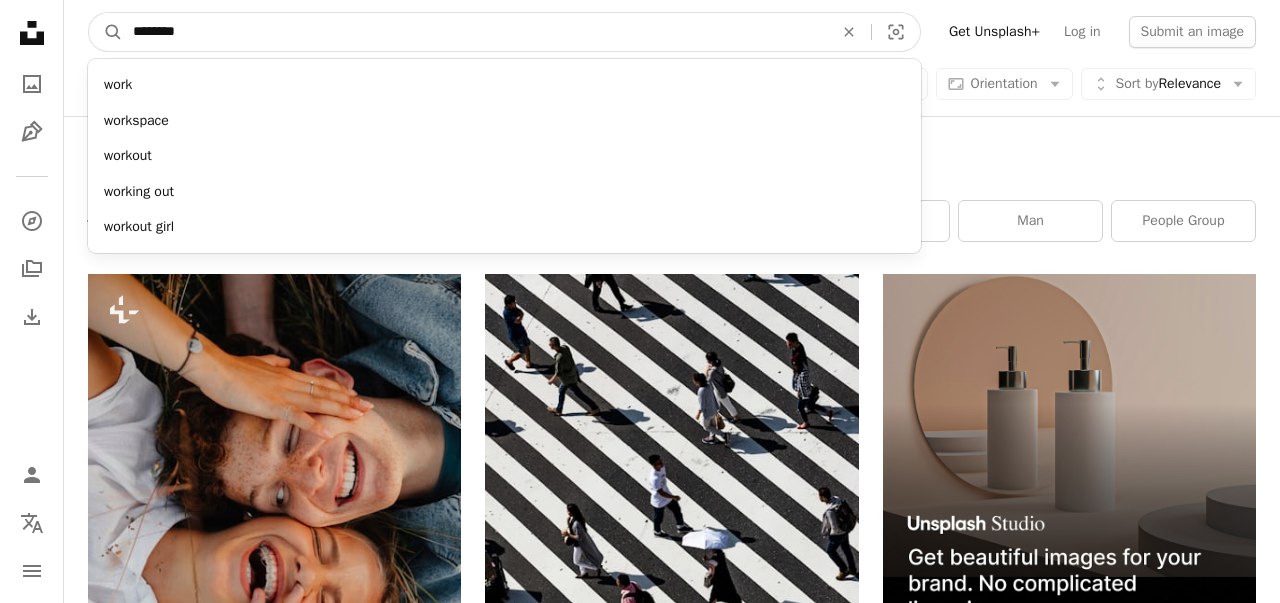 click on "A magnifying glass" at bounding box center (106, 32) 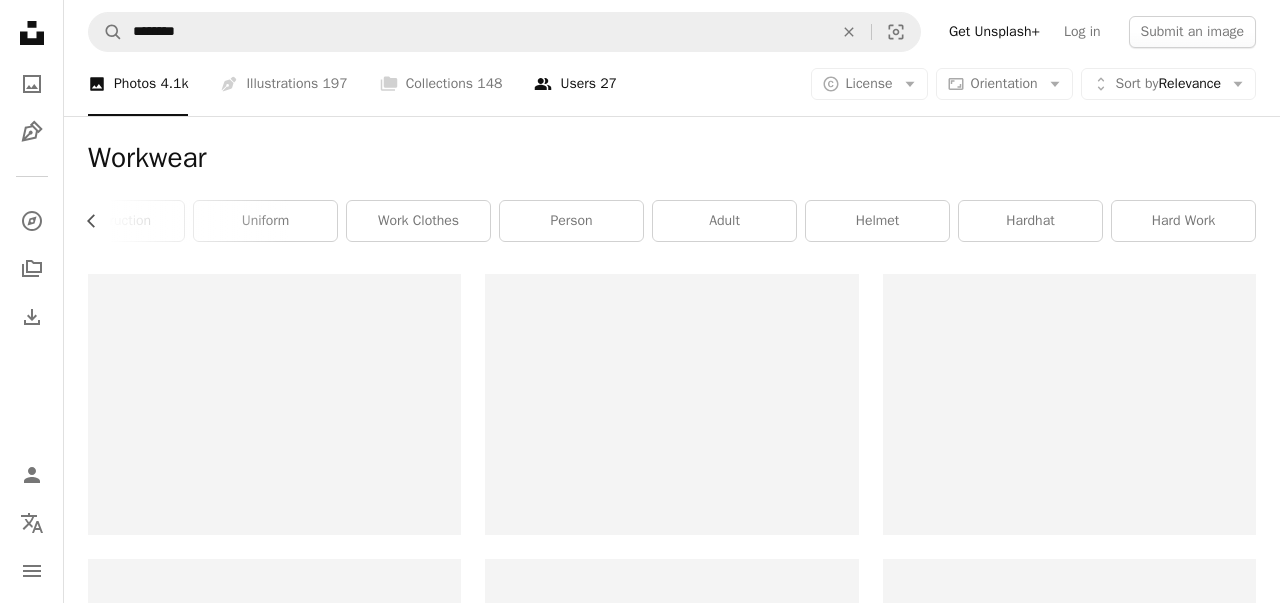 scroll, scrollTop: 0, scrollLeft: 507, axis: horizontal 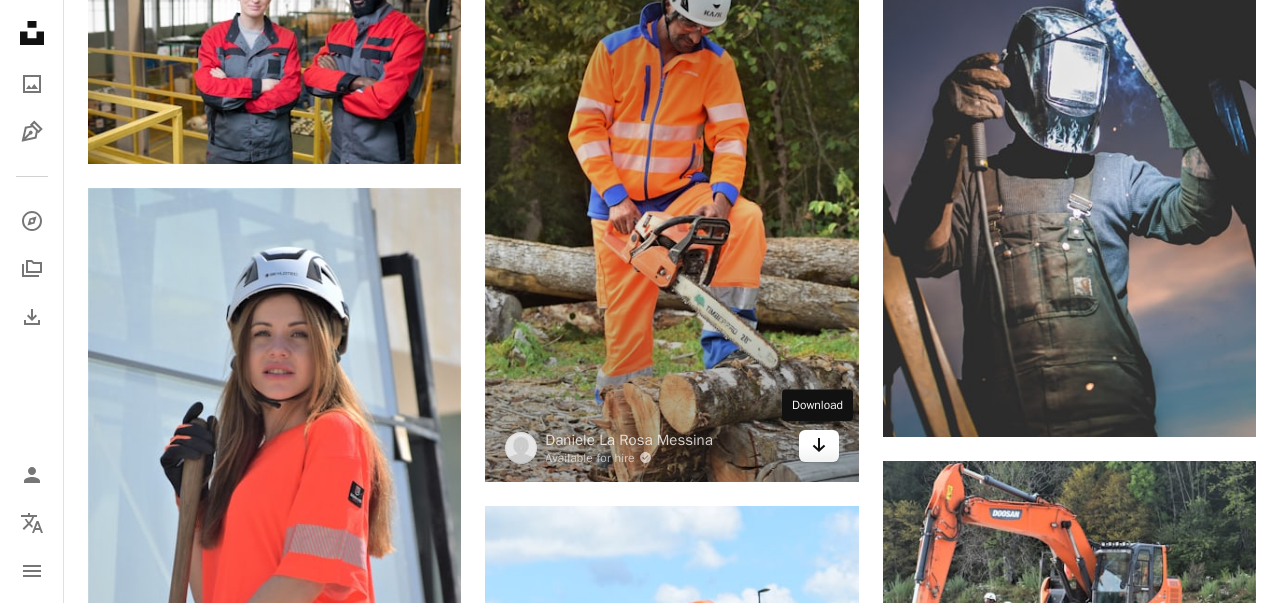 click 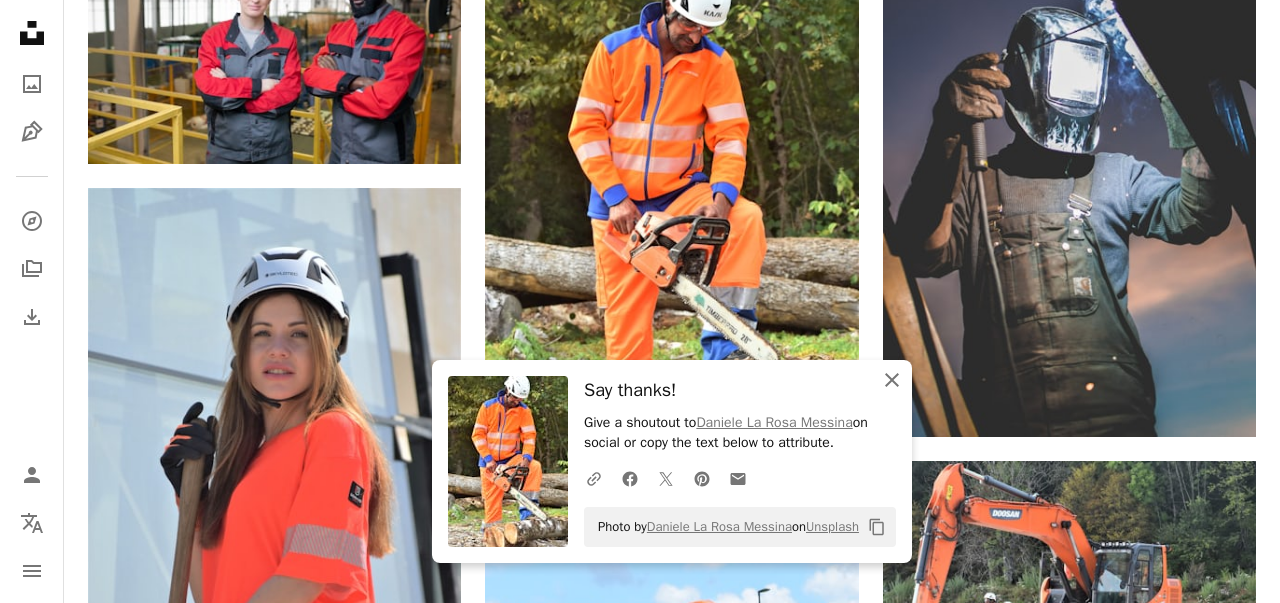 click 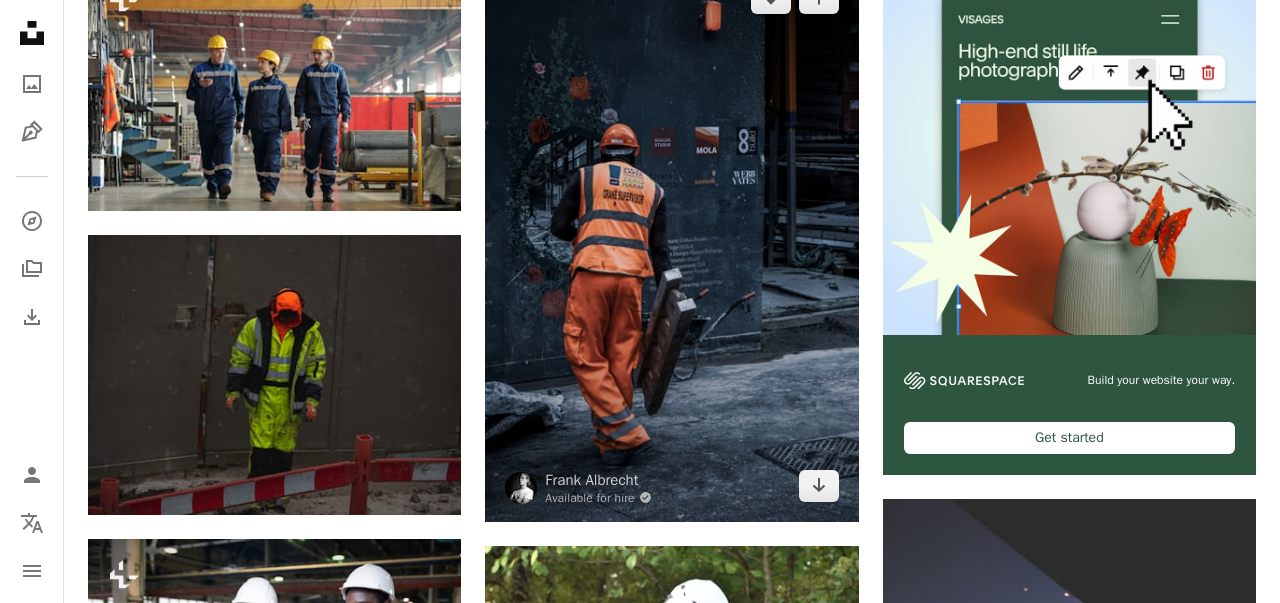 scroll, scrollTop: 0, scrollLeft: 0, axis: both 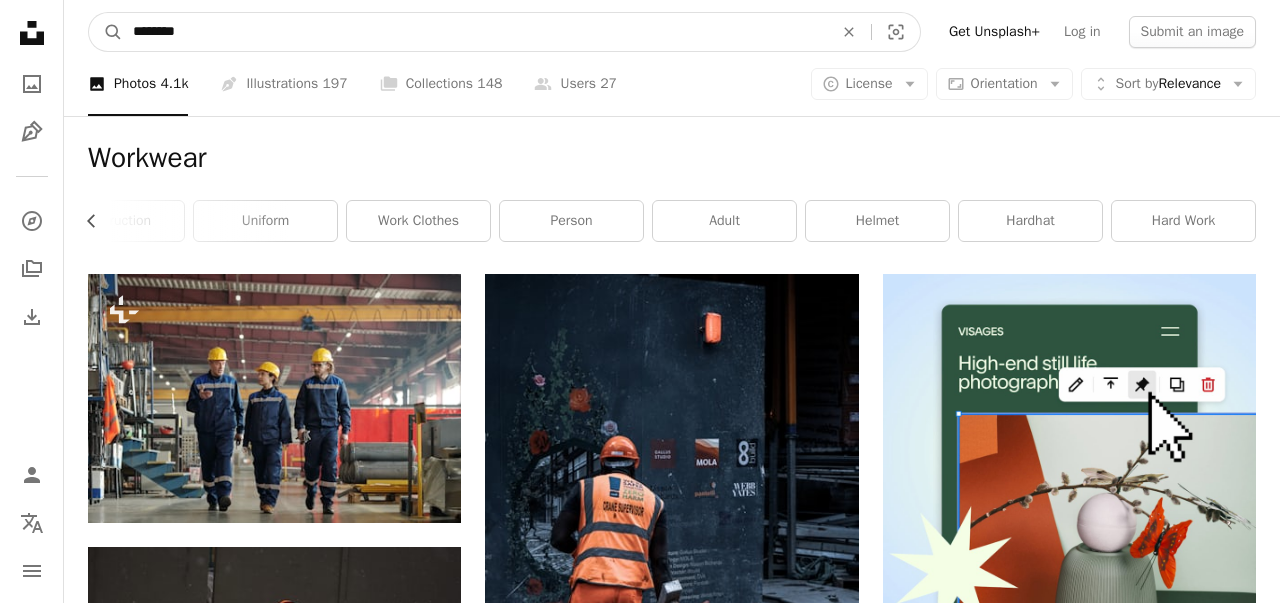 drag, startPoint x: 119, startPoint y: -6, endPoint x: 0, endPoint y: -23, distance: 120.20815 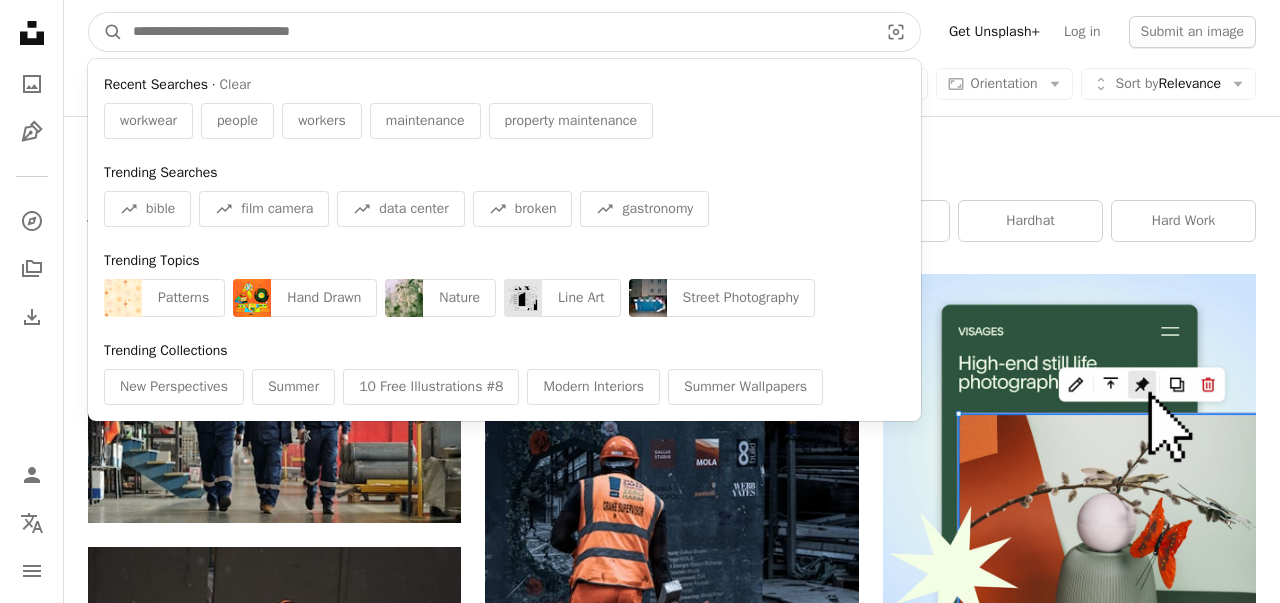 paste on "**********" 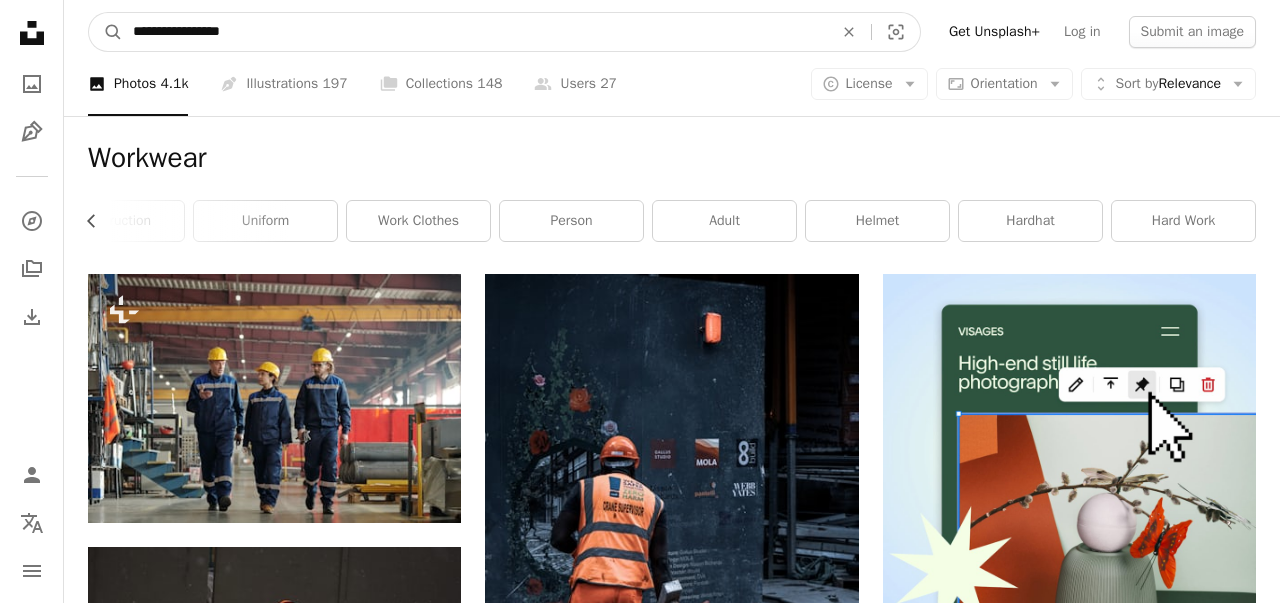 type on "**********" 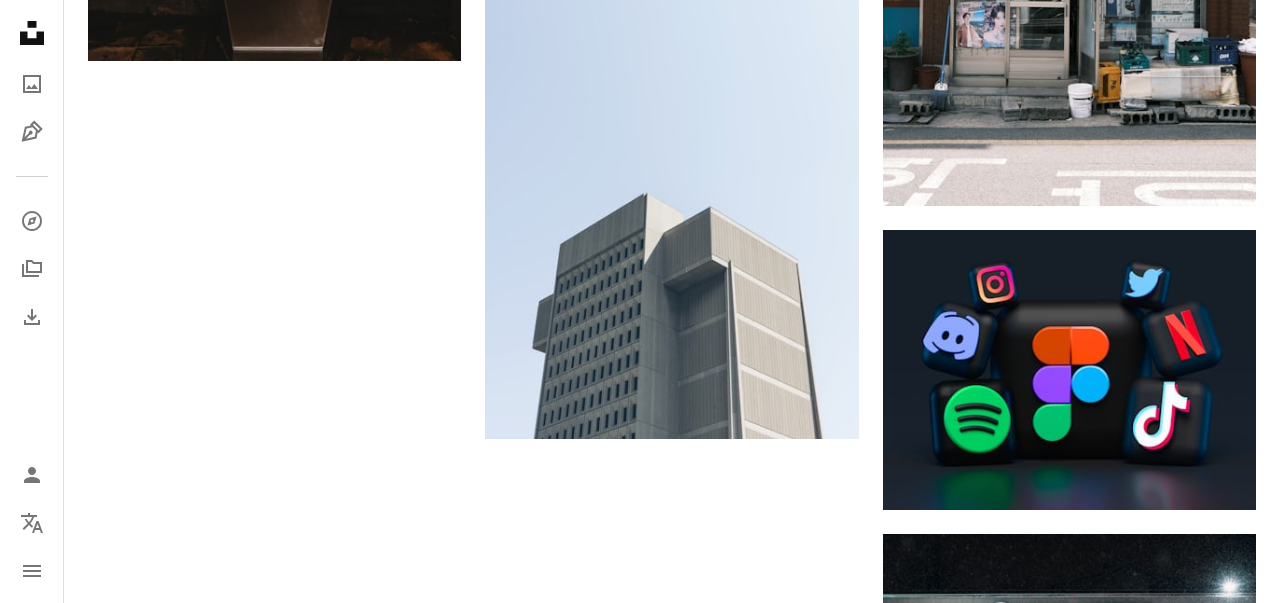 scroll, scrollTop: 2912, scrollLeft: 0, axis: vertical 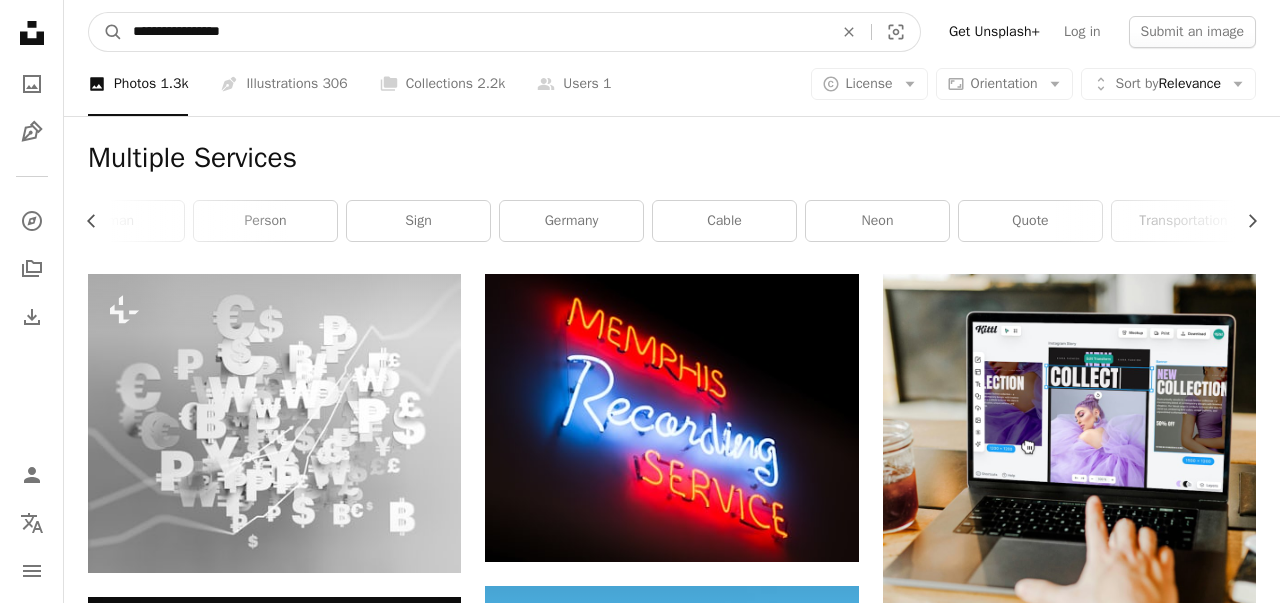 drag, startPoint x: 329, startPoint y: 27, endPoint x: 0, endPoint y: 59, distance: 330.55258 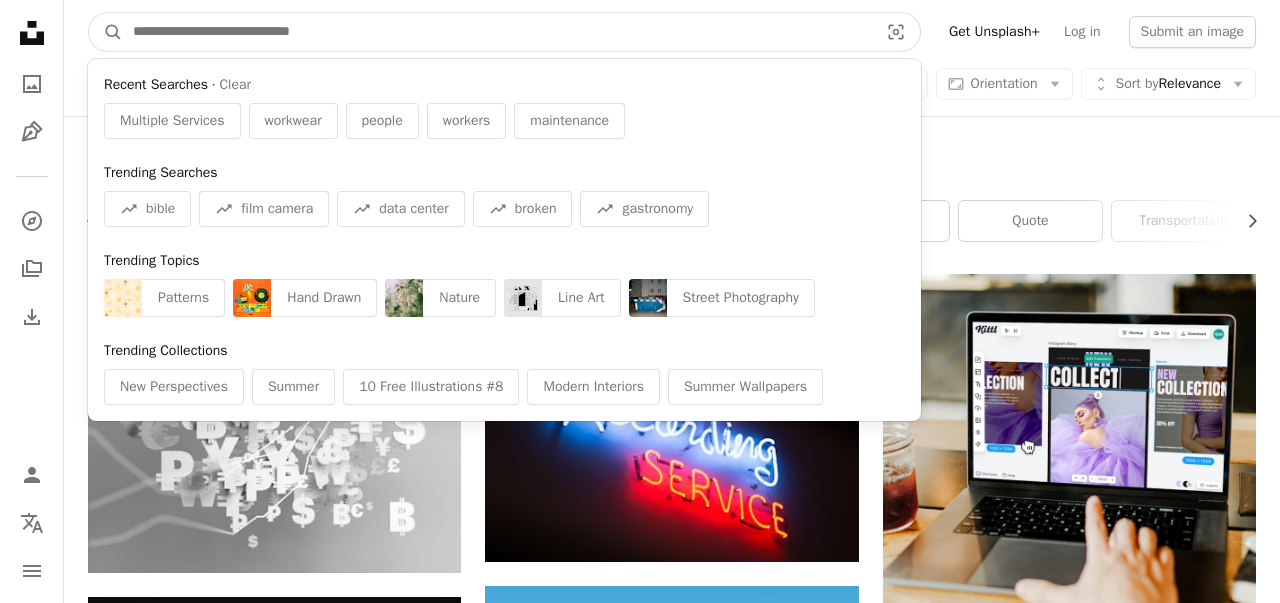 paste on "**********" 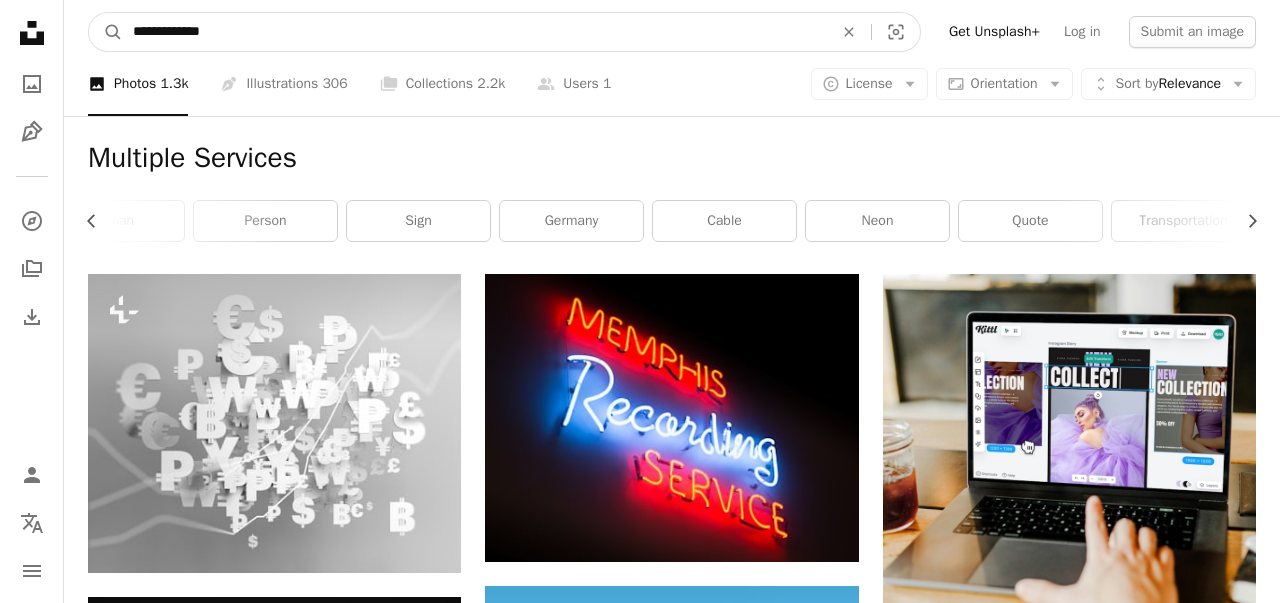 click on "A magnifying glass" at bounding box center [106, 32] 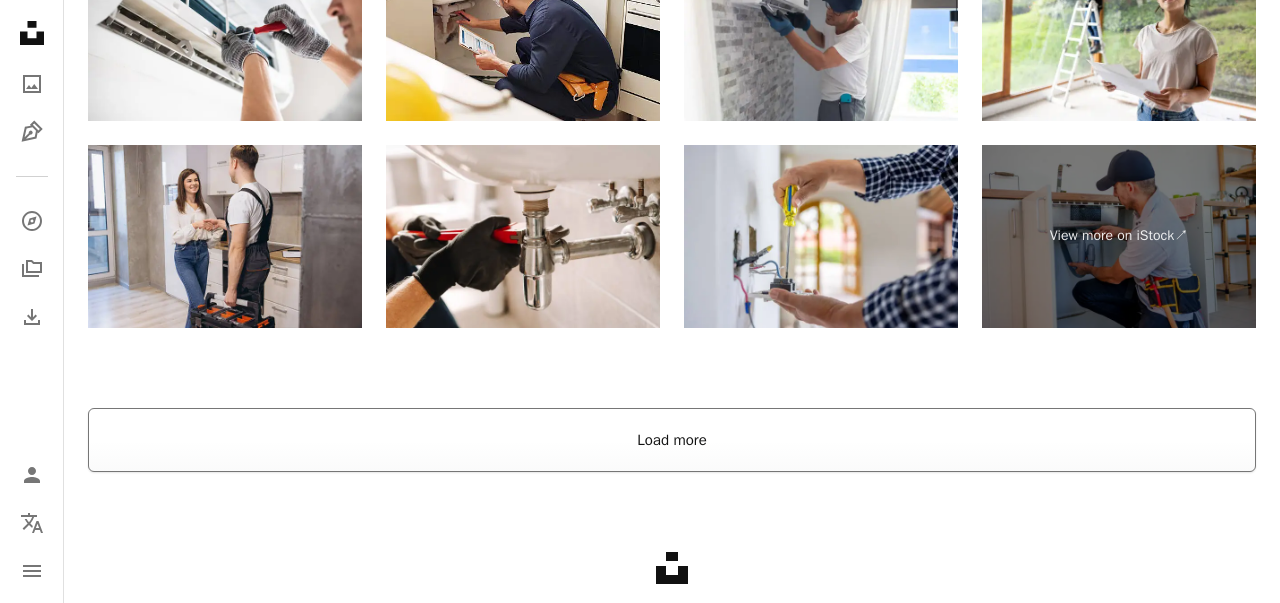 scroll, scrollTop: 4189, scrollLeft: 0, axis: vertical 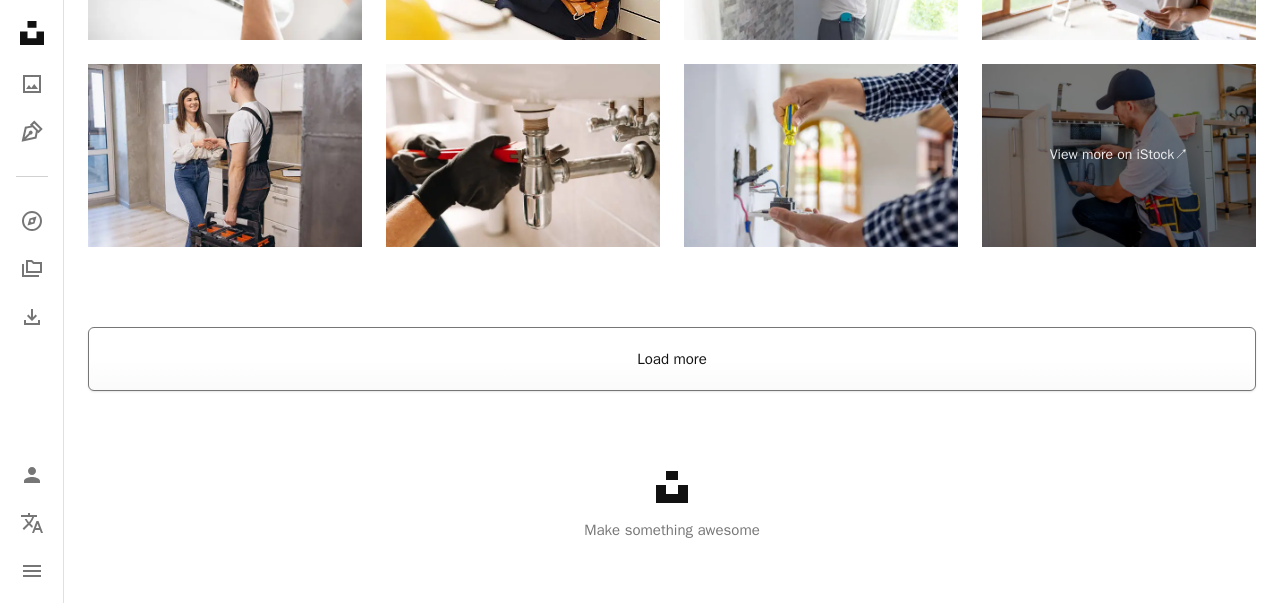 click on "Load more" at bounding box center [672, 359] 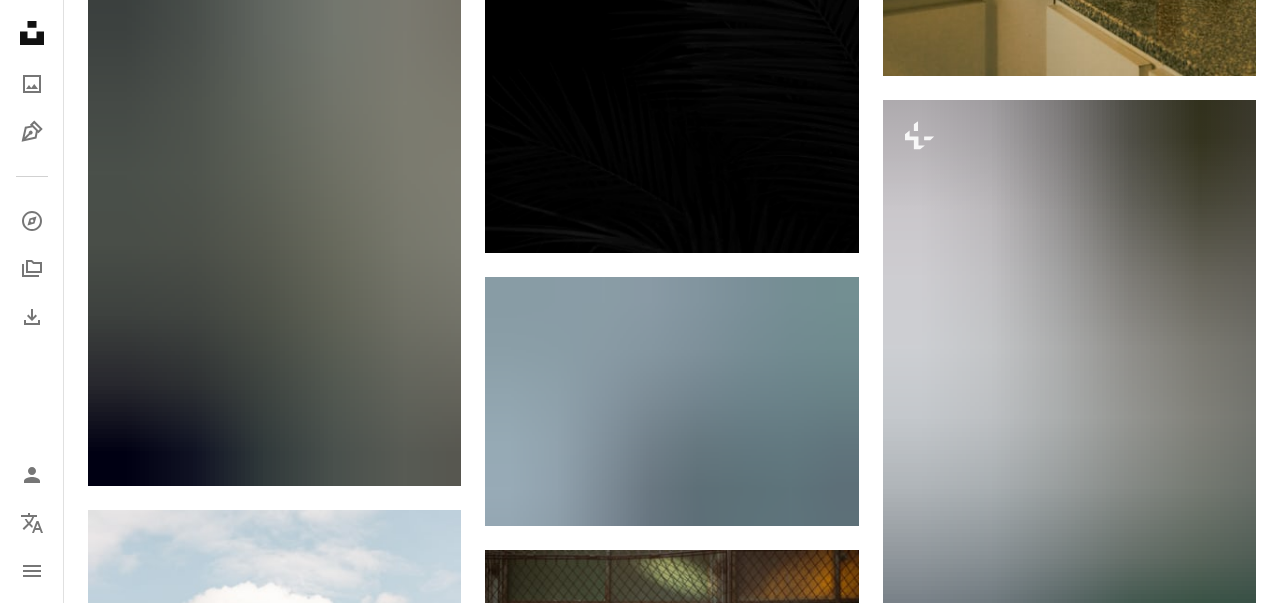scroll, scrollTop: 6578, scrollLeft: 0, axis: vertical 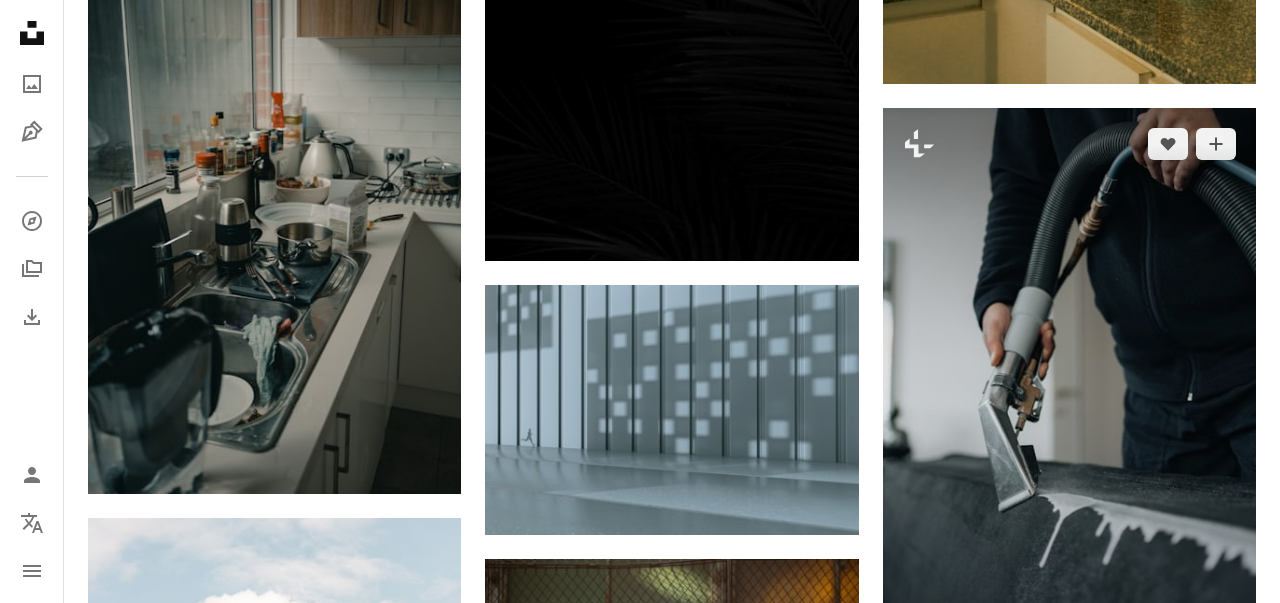 click at bounding box center (1069, 388) 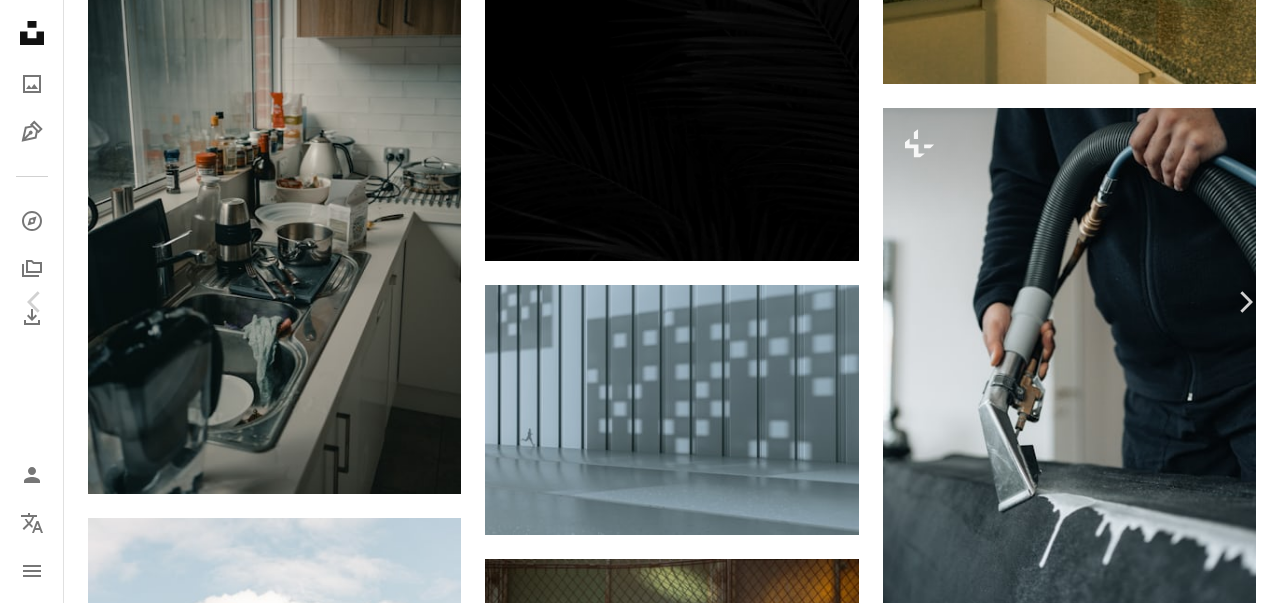 click on "[FIRST] [LAST]" at bounding box center (640, 5507) 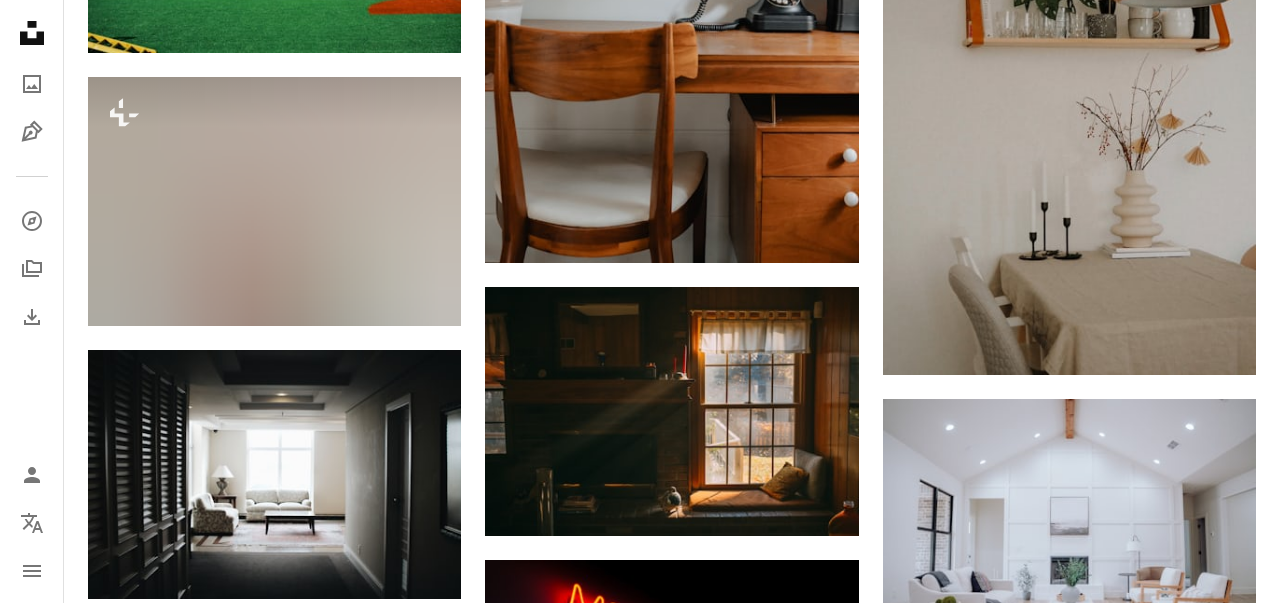scroll, scrollTop: 16770, scrollLeft: 0, axis: vertical 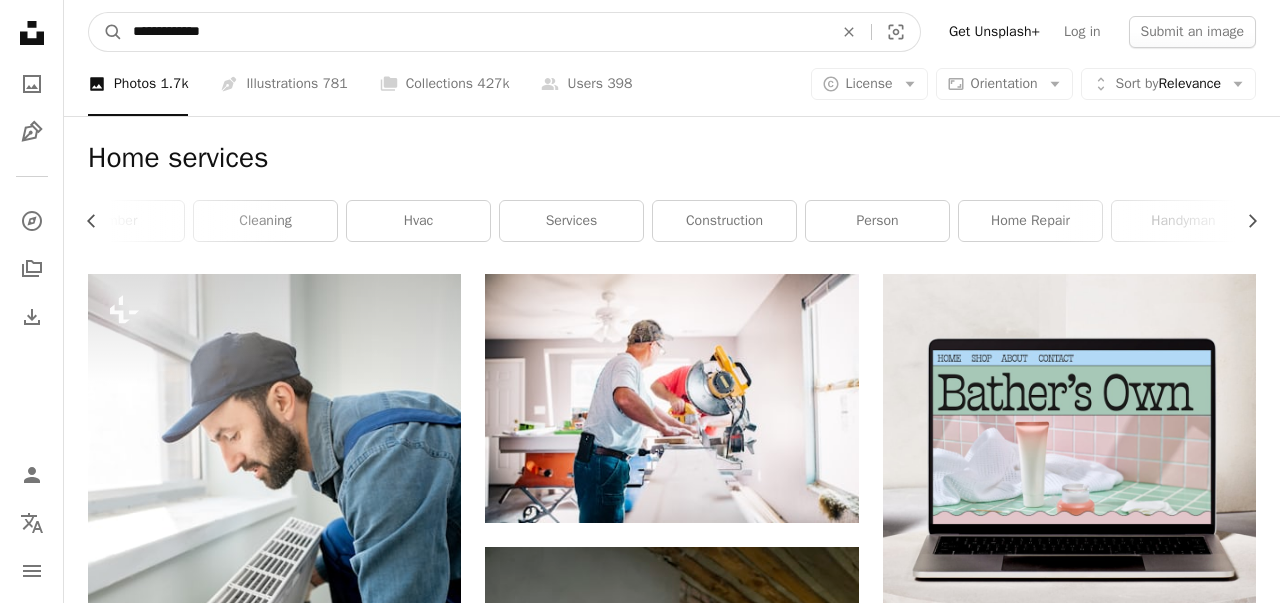 drag, startPoint x: 383, startPoint y: 29, endPoint x: 0, endPoint y: 71, distance: 385.296 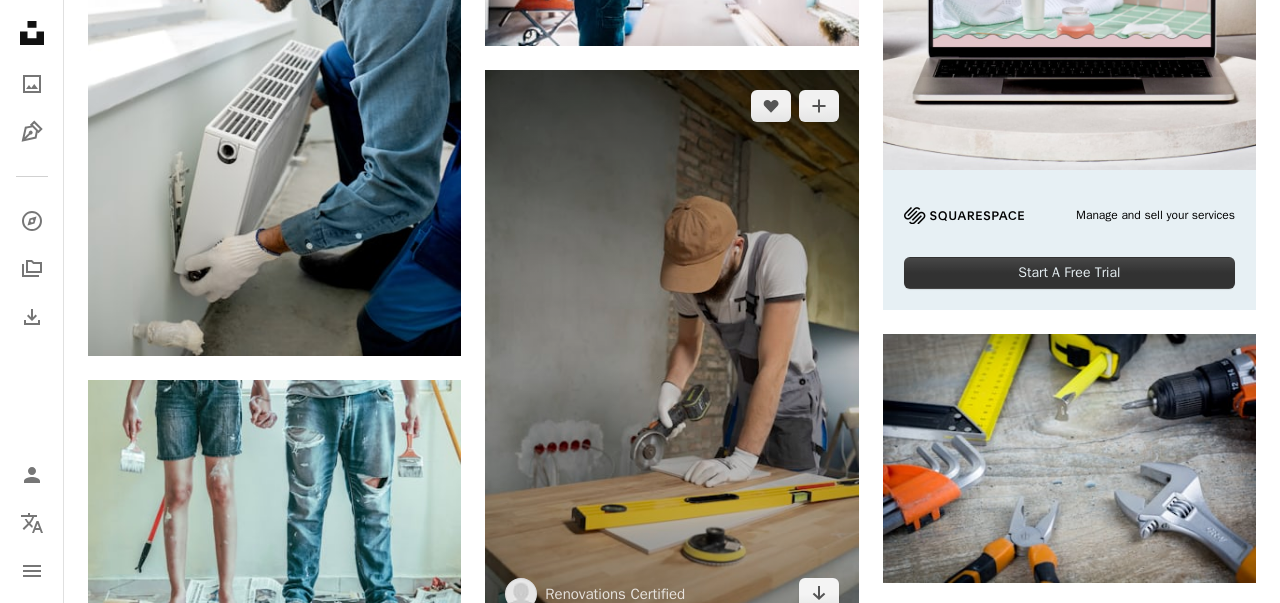 scroll, scrollTop: 520, scrollLeft: 0, axis: vertical 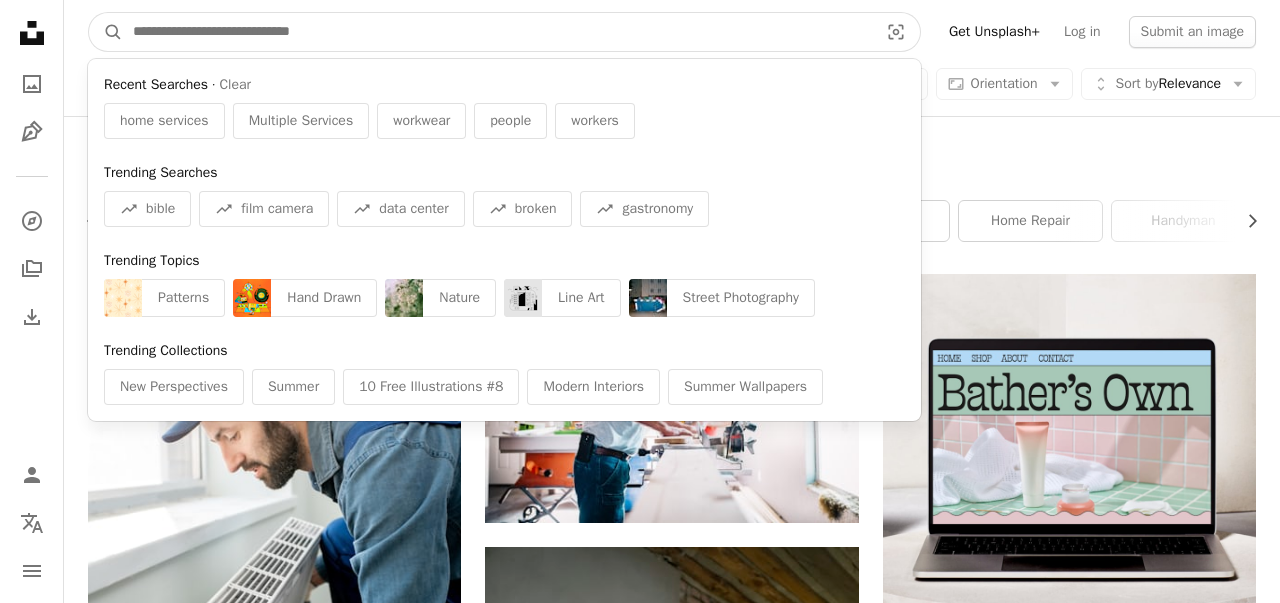 paste on "**********" 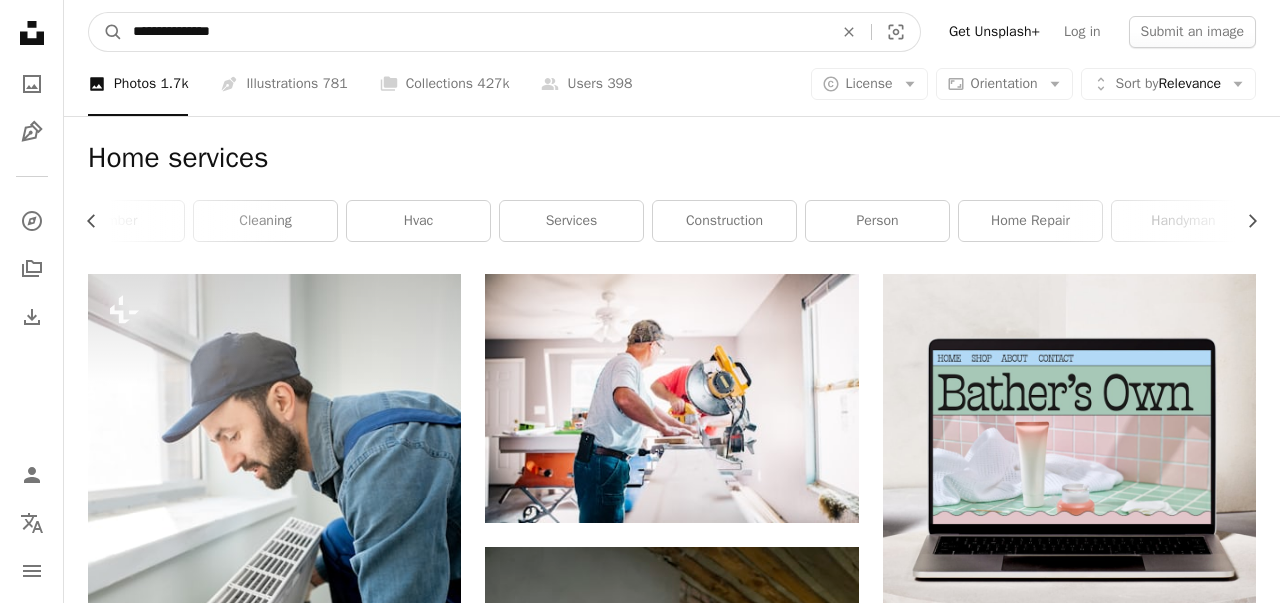 click on "A magnifying glass" at bounding box center (106, 32) 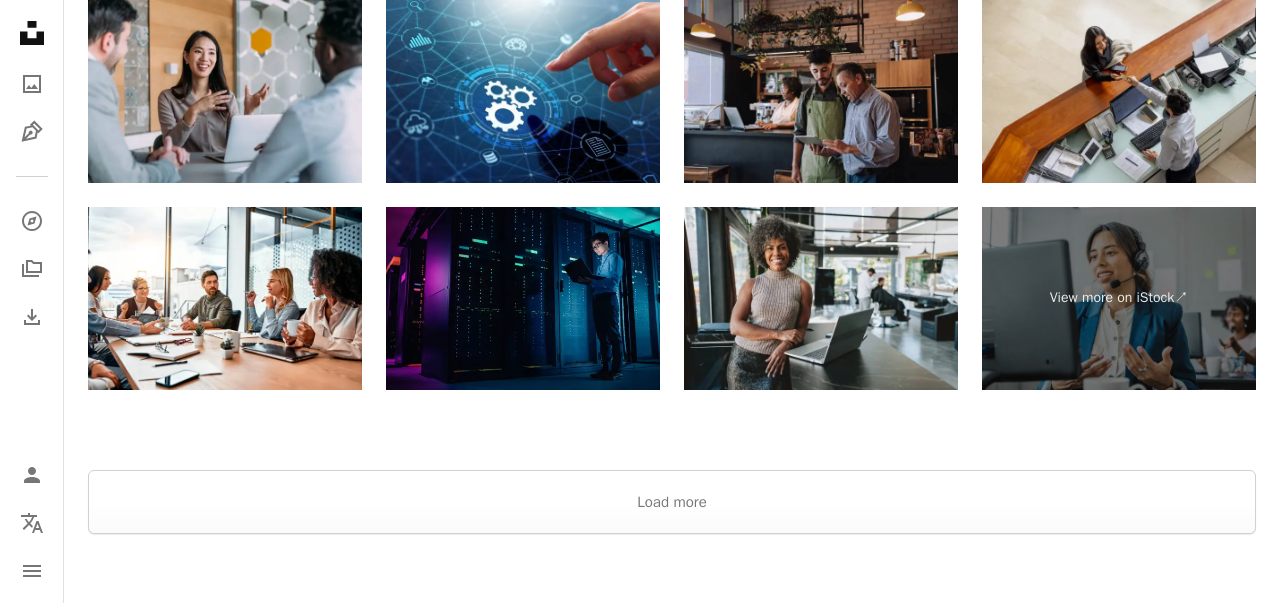 scroll, scrollTop: 3612, scrollLeft: 0, axis: vertical 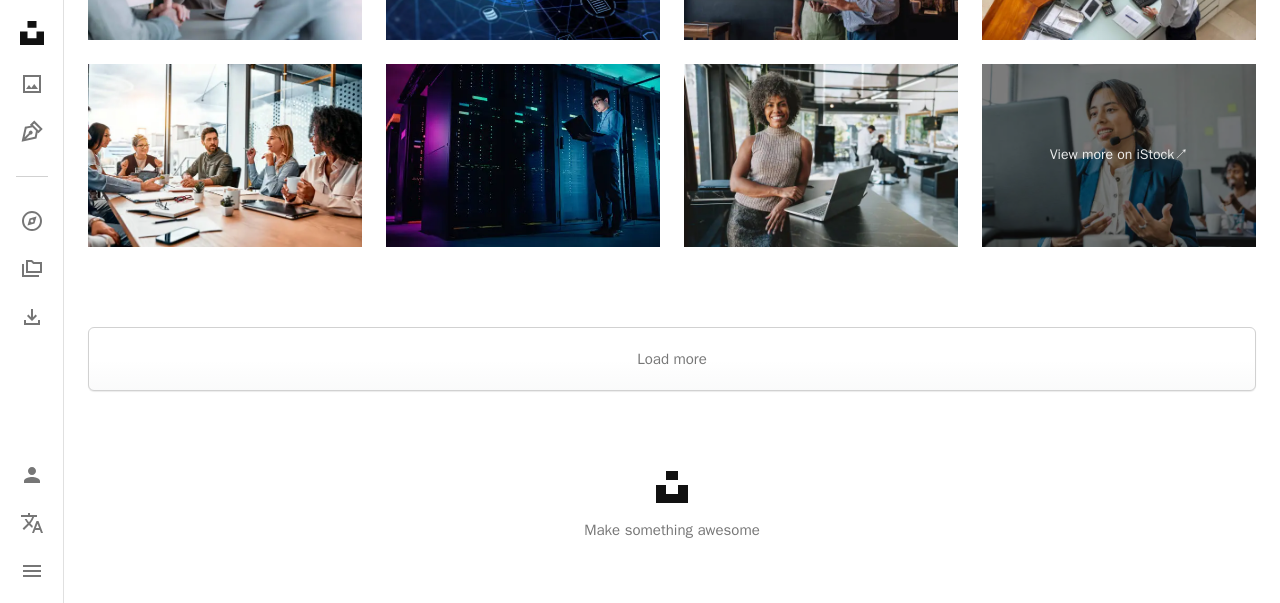 click at bounding box center (672, 303) 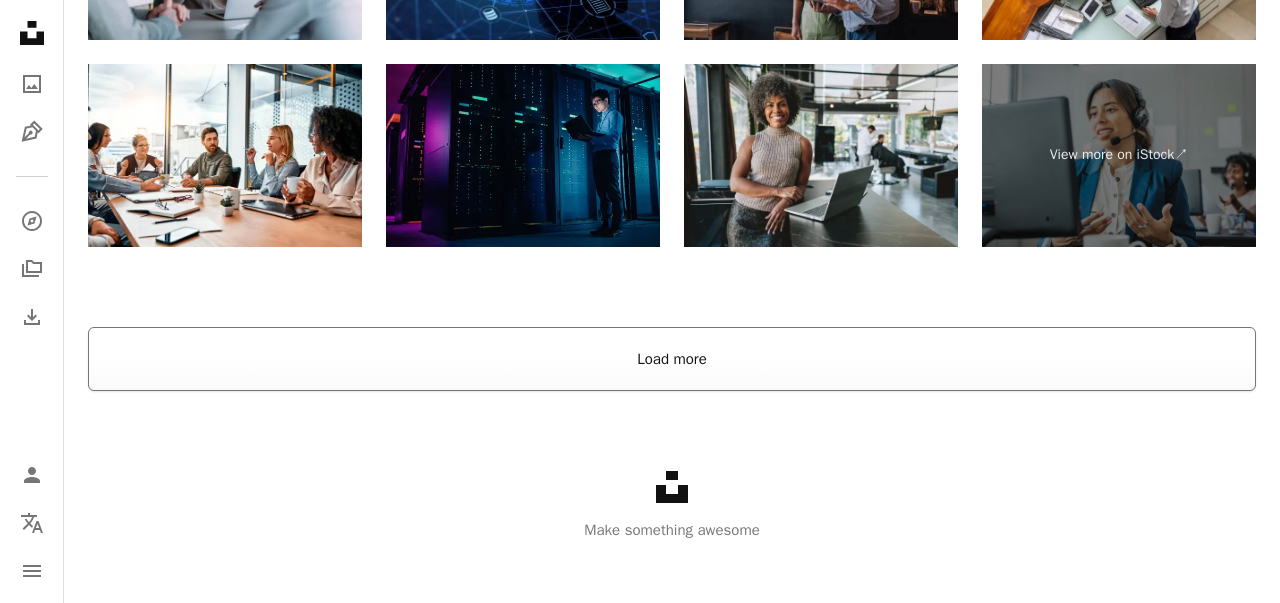 click on "Load more" at bounding box center [672, 359] 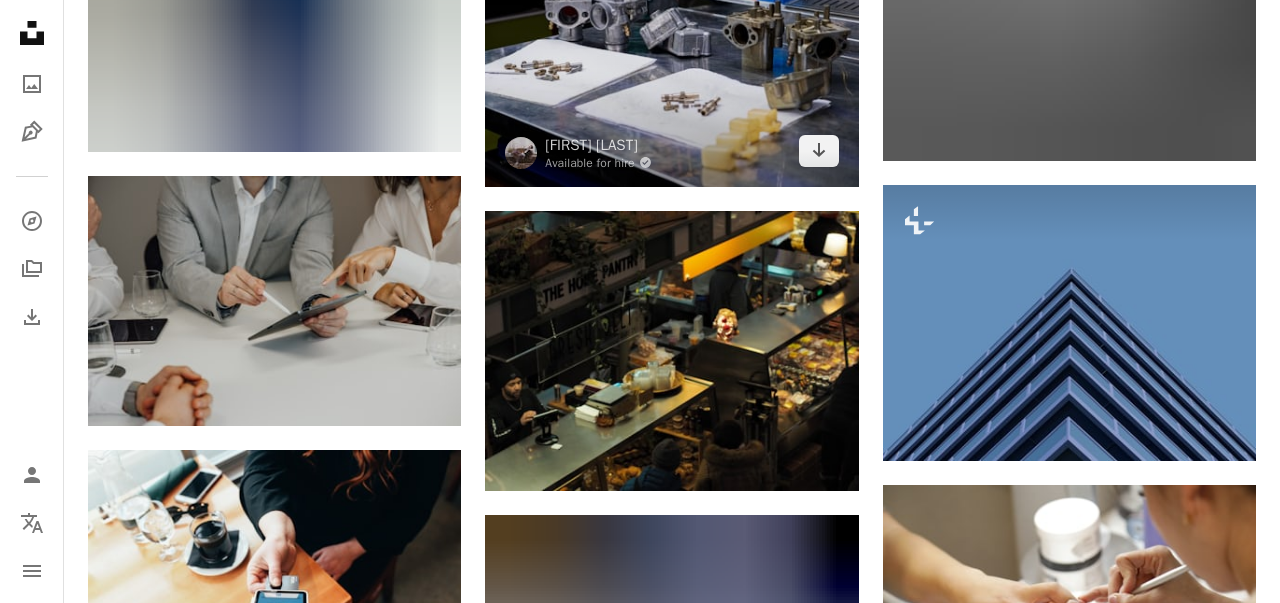 scroll, scrollTop: 6416, scrollLeft: 0, axis: vertical 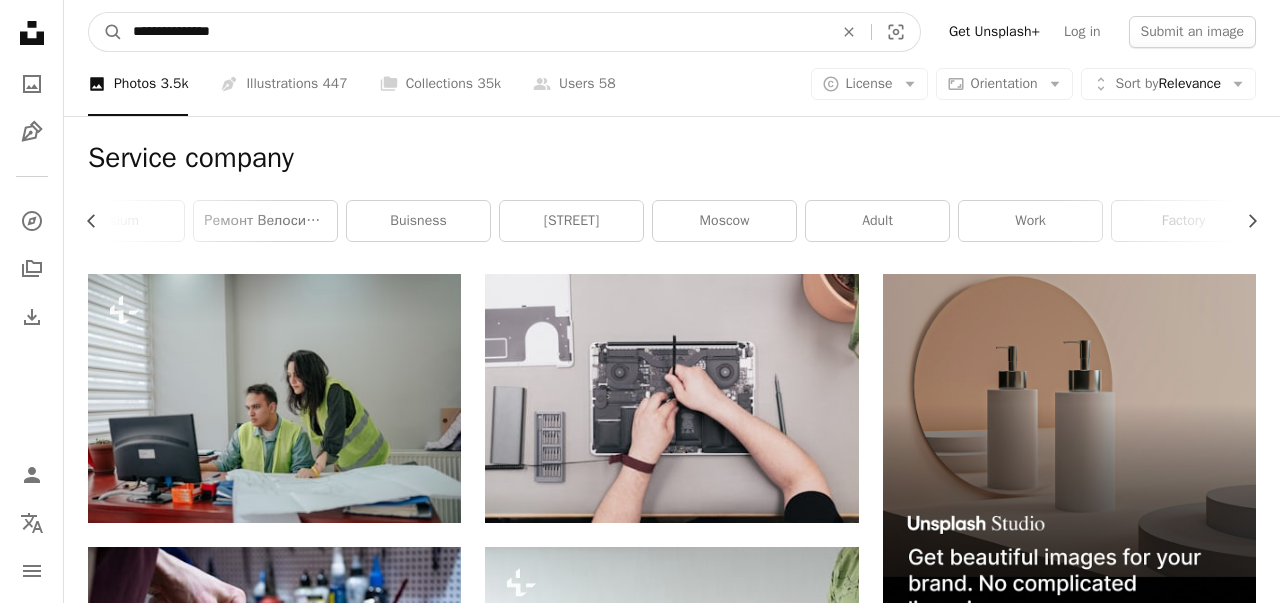 drag, startPoint x: 501, startPoint y: 33, endPoint x: 0, endPoint y: -1, distance: 502.15237 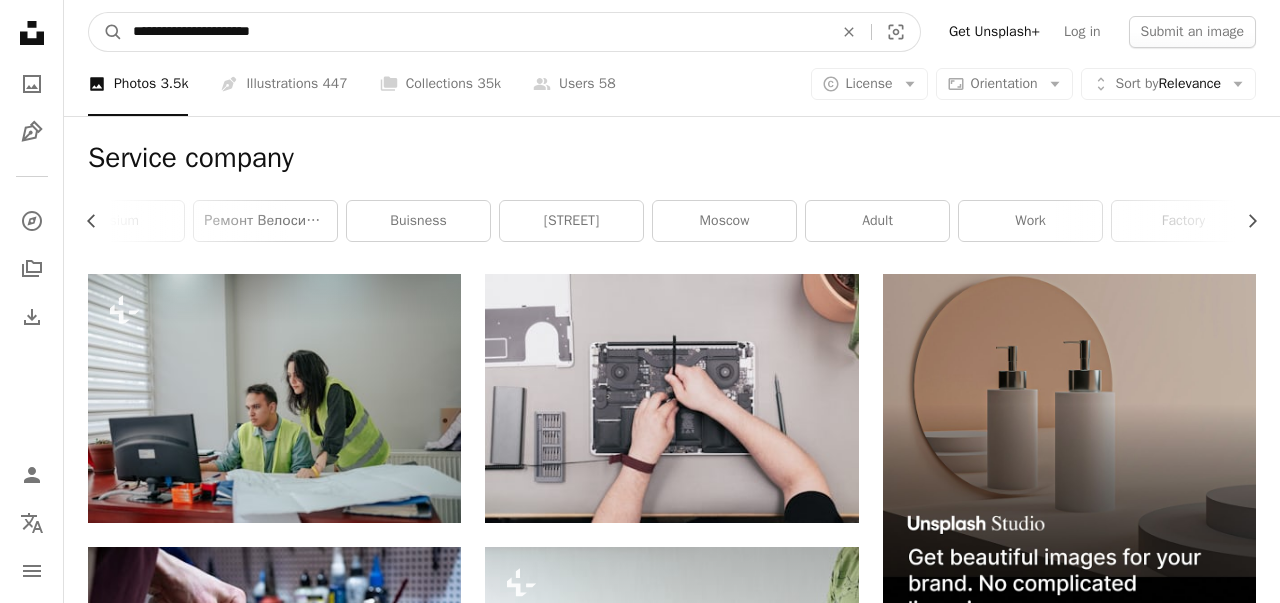 type on "**********" 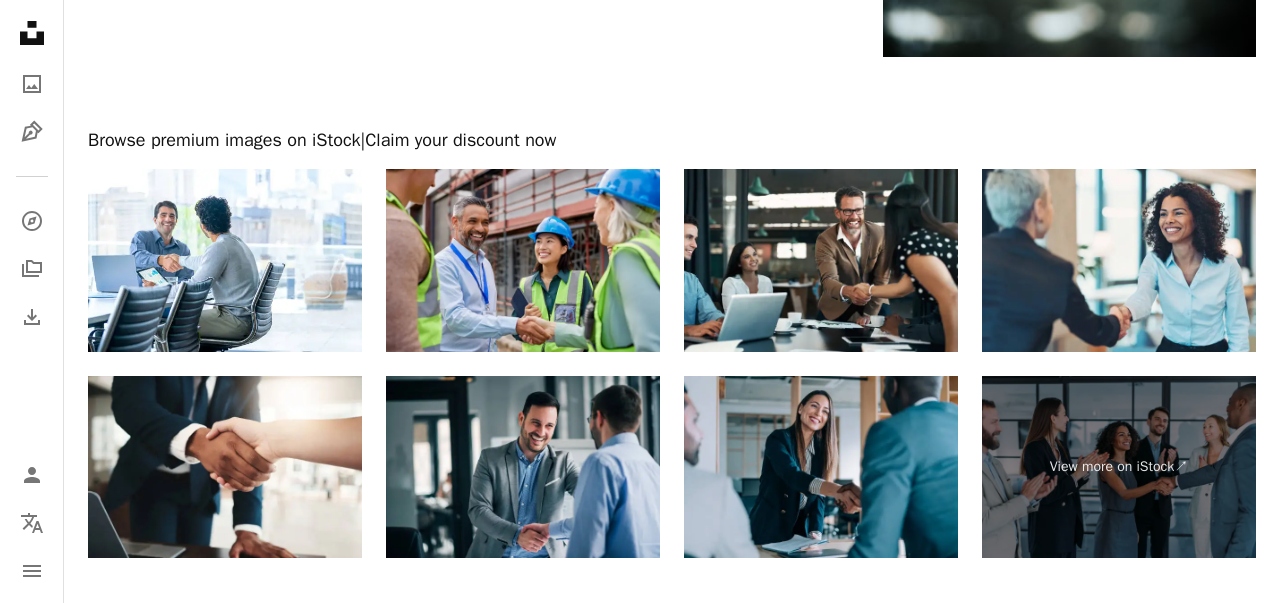 scroll, scrollTop: 3223, scrollLeft: 0, axis: vertical 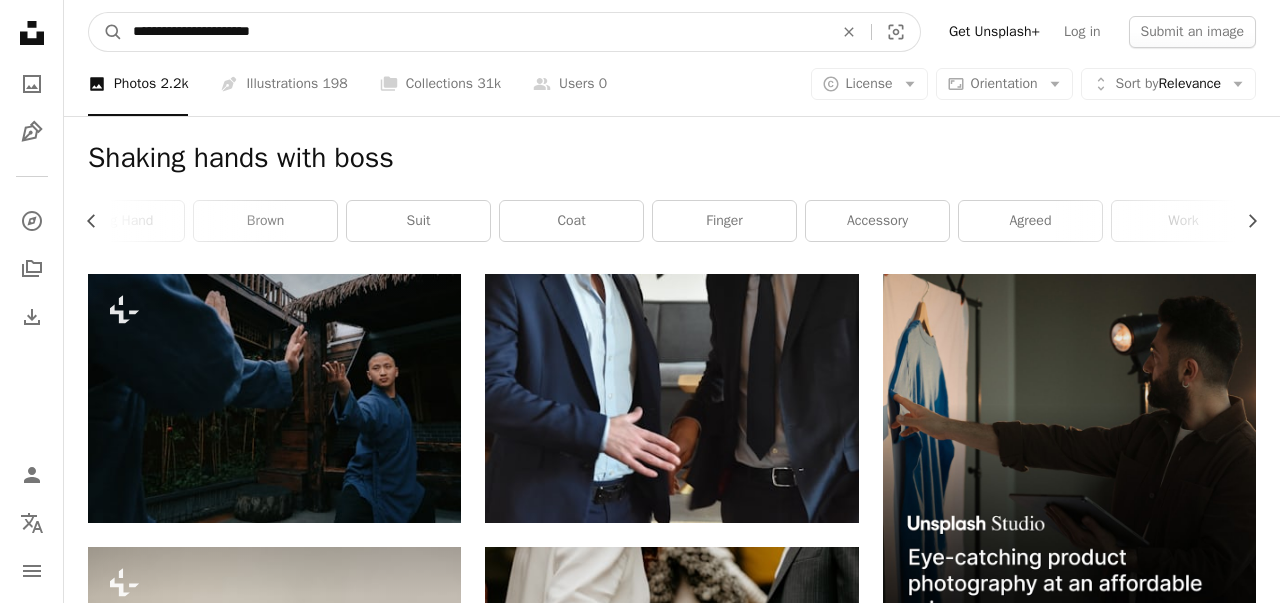 drag, startPoint x: 473, startPoint y: 38, endPoint x: 461, endPoint y: 37, distance: 12.0415945 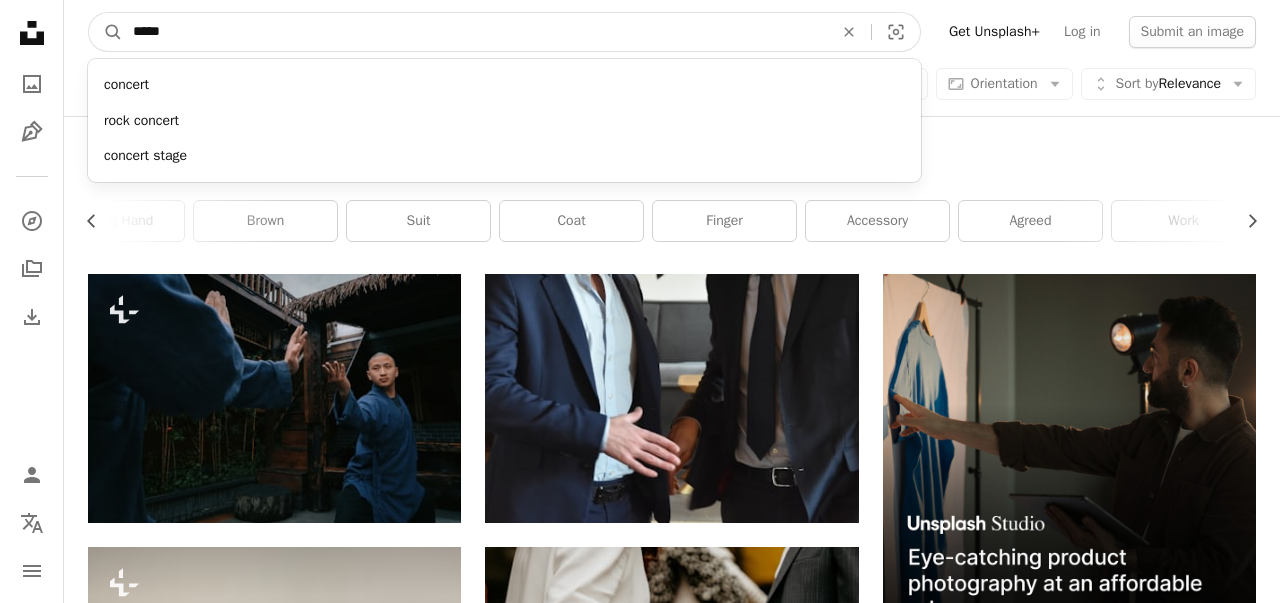 type on "*****" 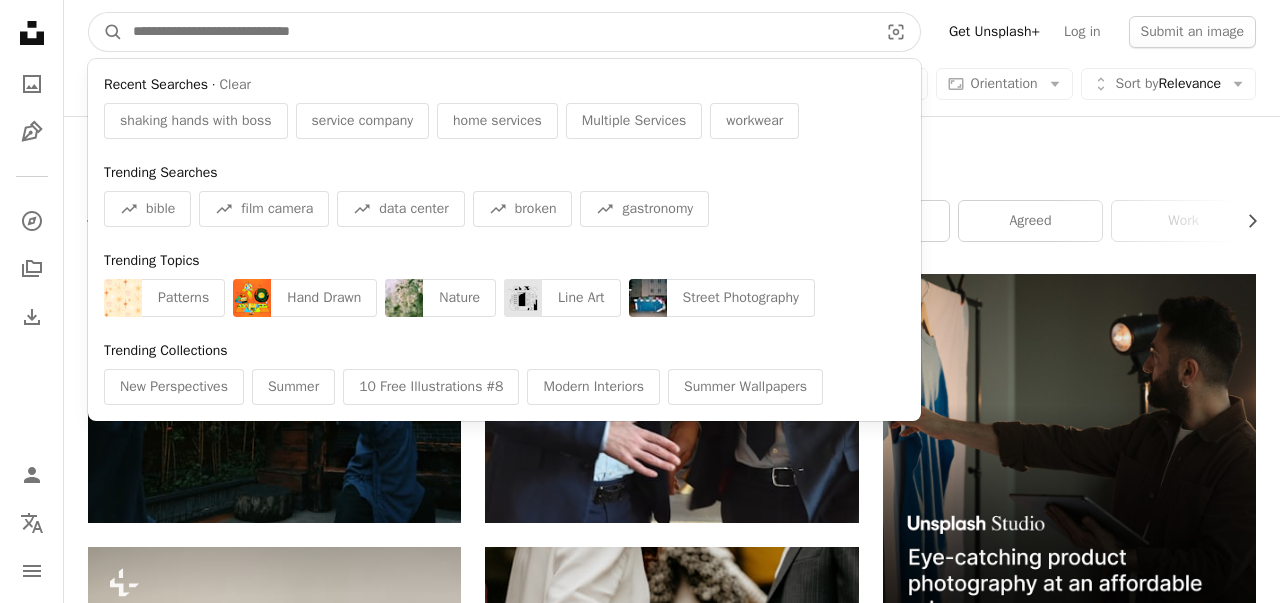 paste on "**********" 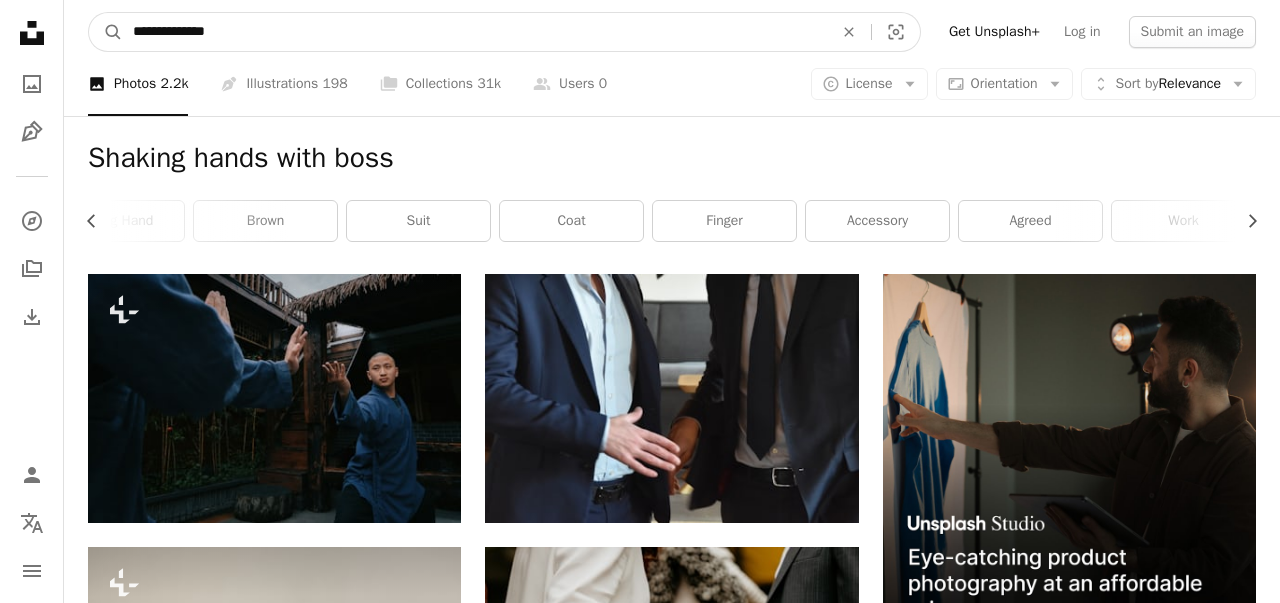 type on "**********" 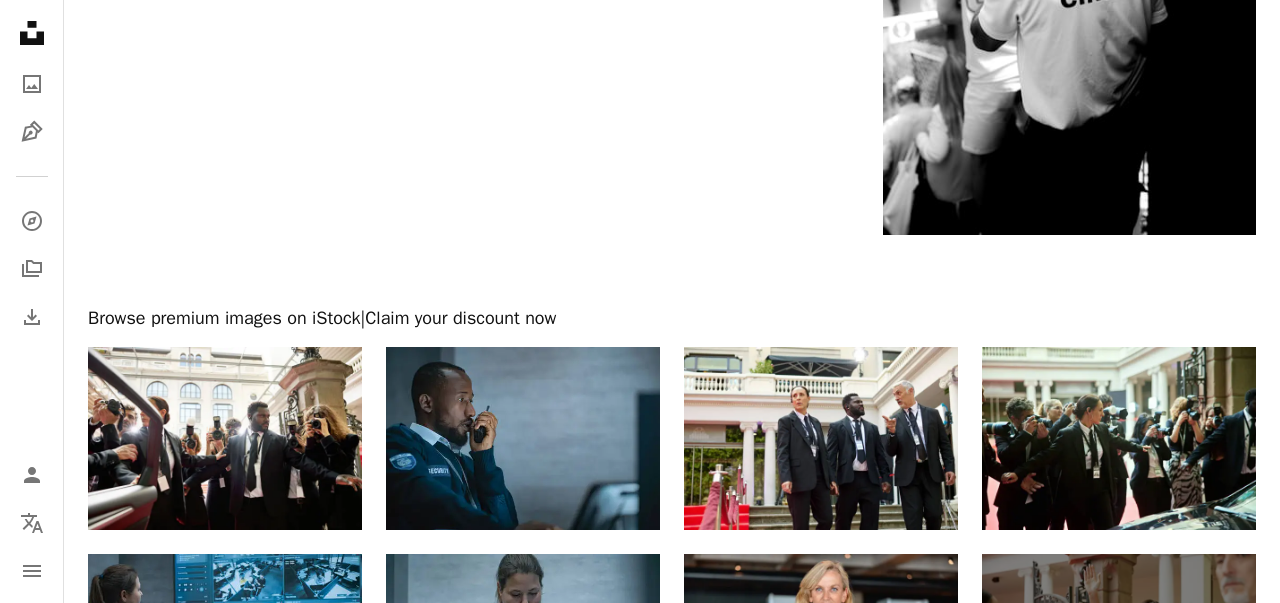 scroll, scrollTop: 3640, scrollLeft: 0, axis: vertical 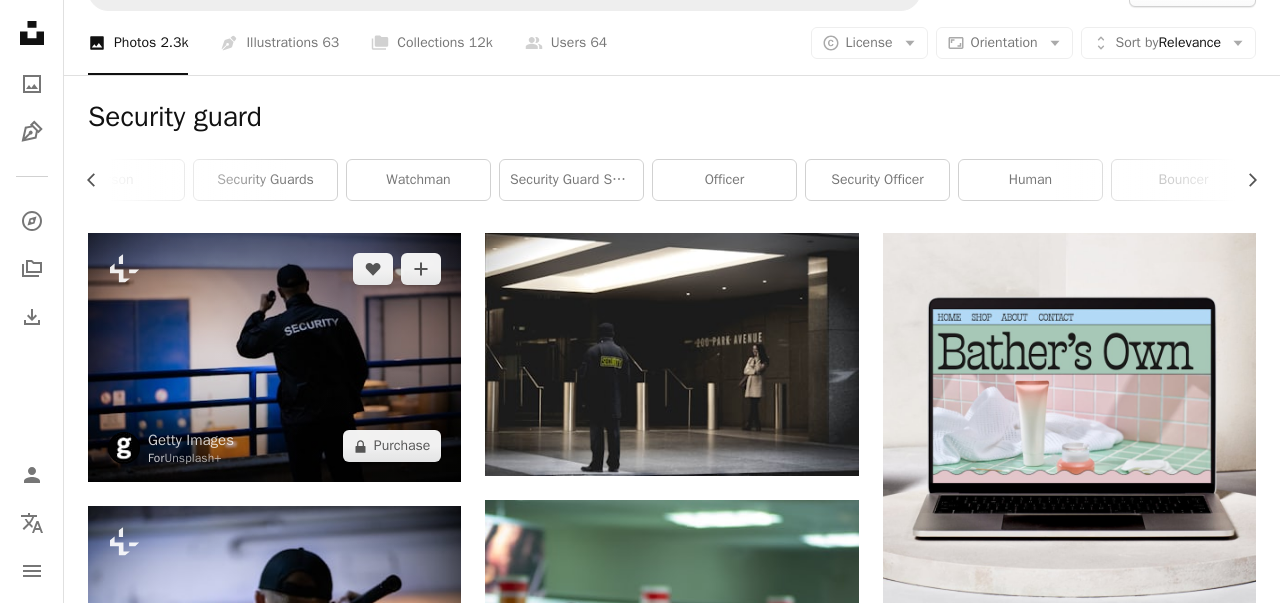 click at bounding box center (274, 357) 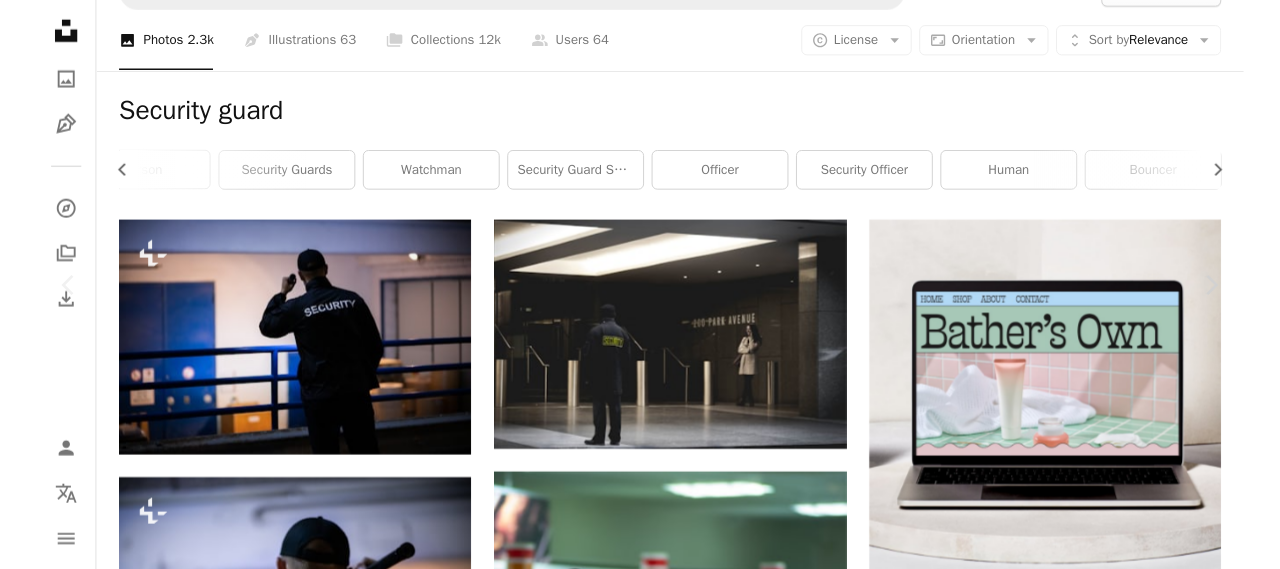 scroll, scrollTop: 2400, scrollLeft: 0, axis: vertical 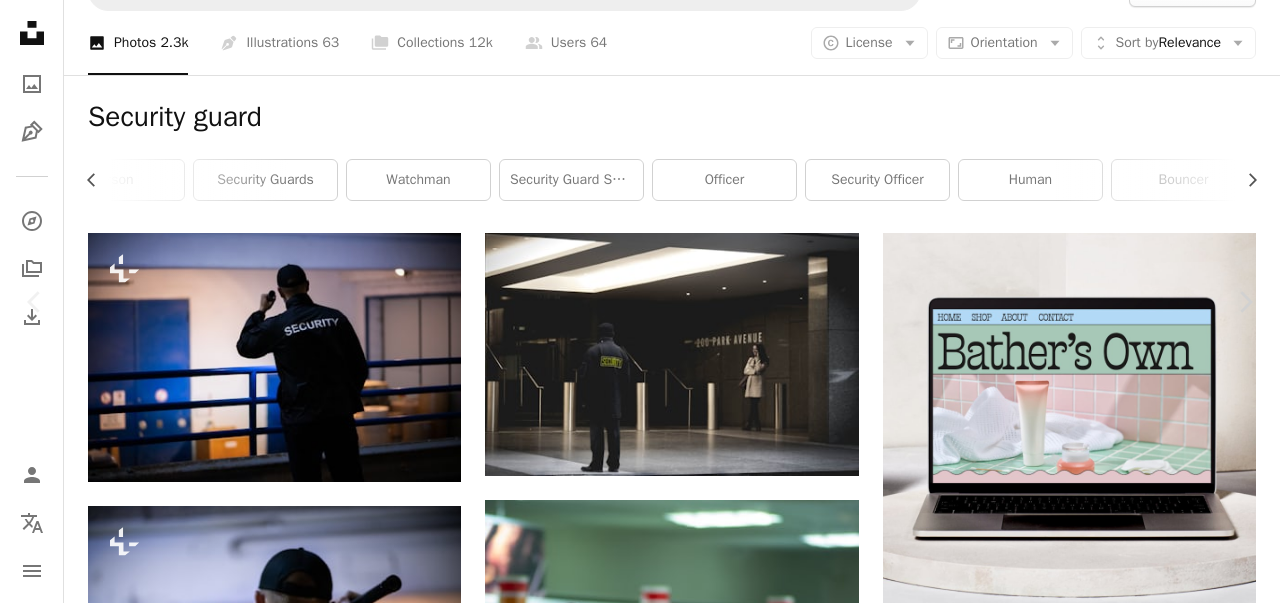 click on "Getty Images" at bounding box center (640, 4797) 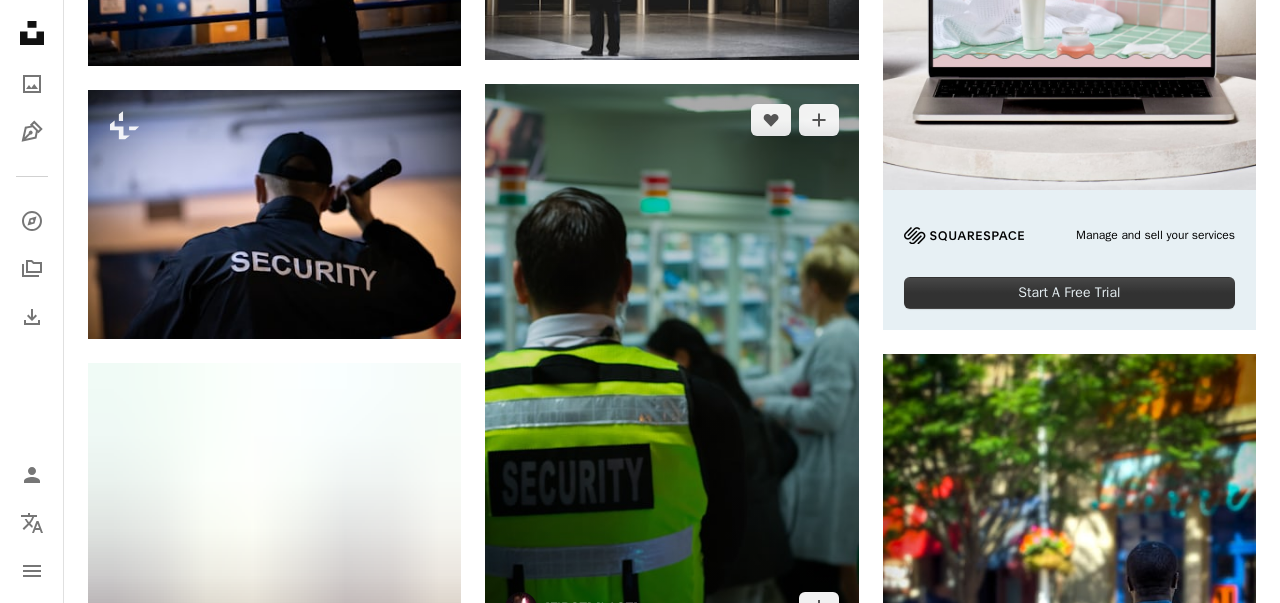 scroll, scrollTop: 561, scrollLeft: 0, axis: vertical 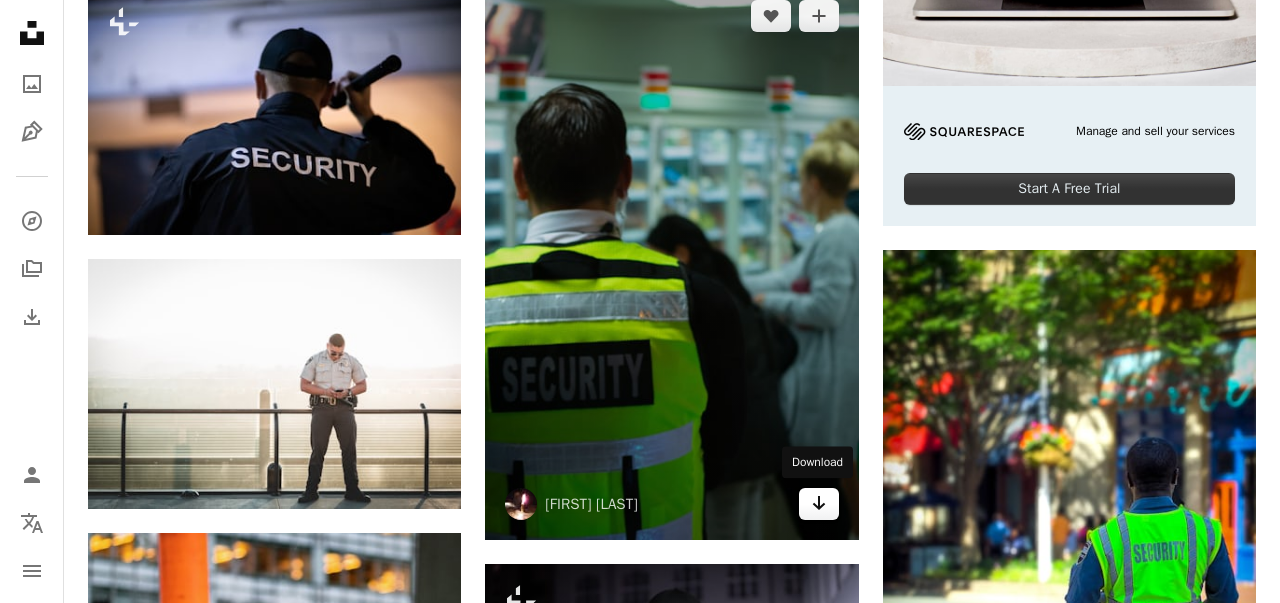click on "Arrow pointing down" at bounding box center (819, 504) 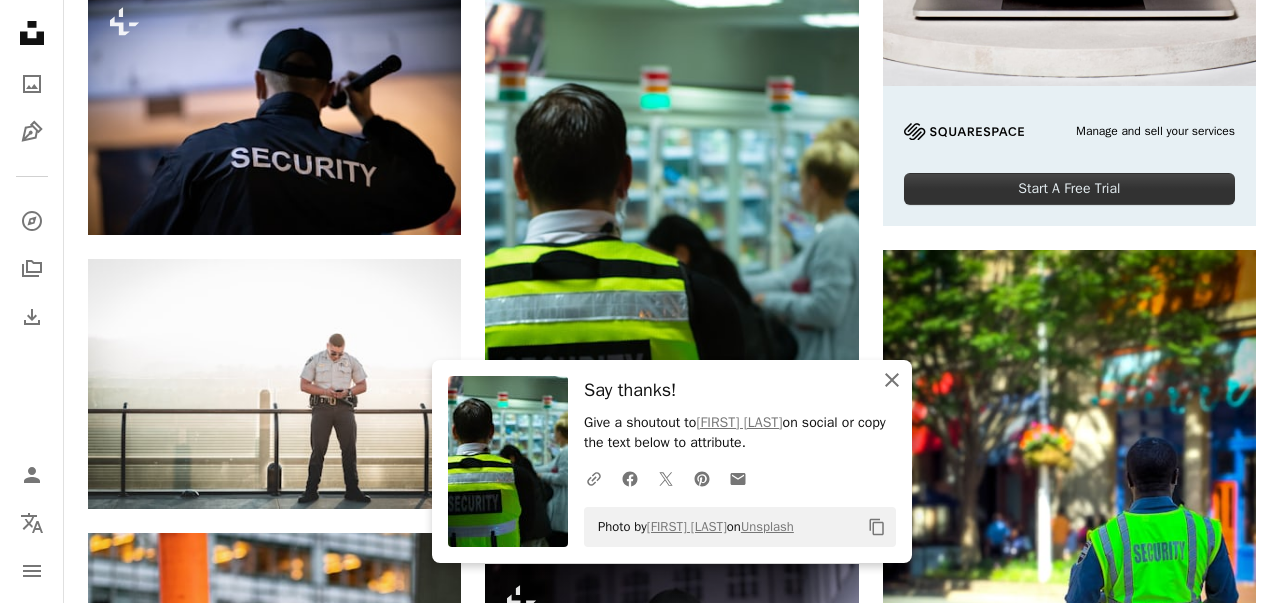 drag, startPoint x: 902, startPoint y: 383, endPoint x: 891, endPoint y: 391, distance: 13.601471 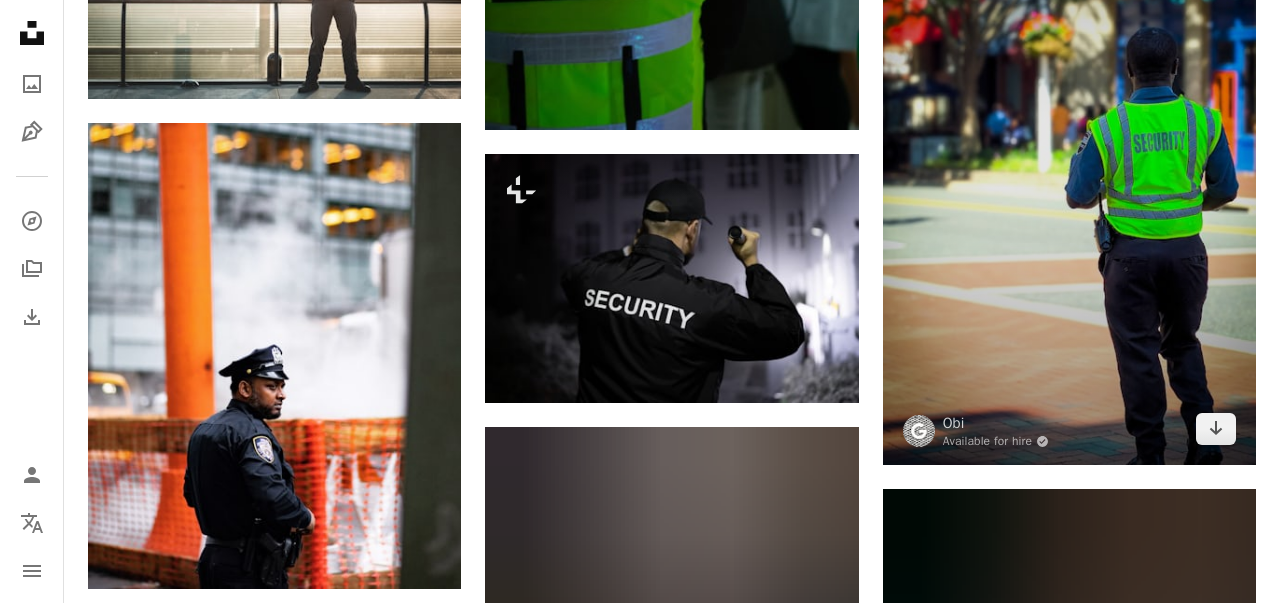 scroll, scrollTop: 977, scrollLeft: 0, axis: vertical 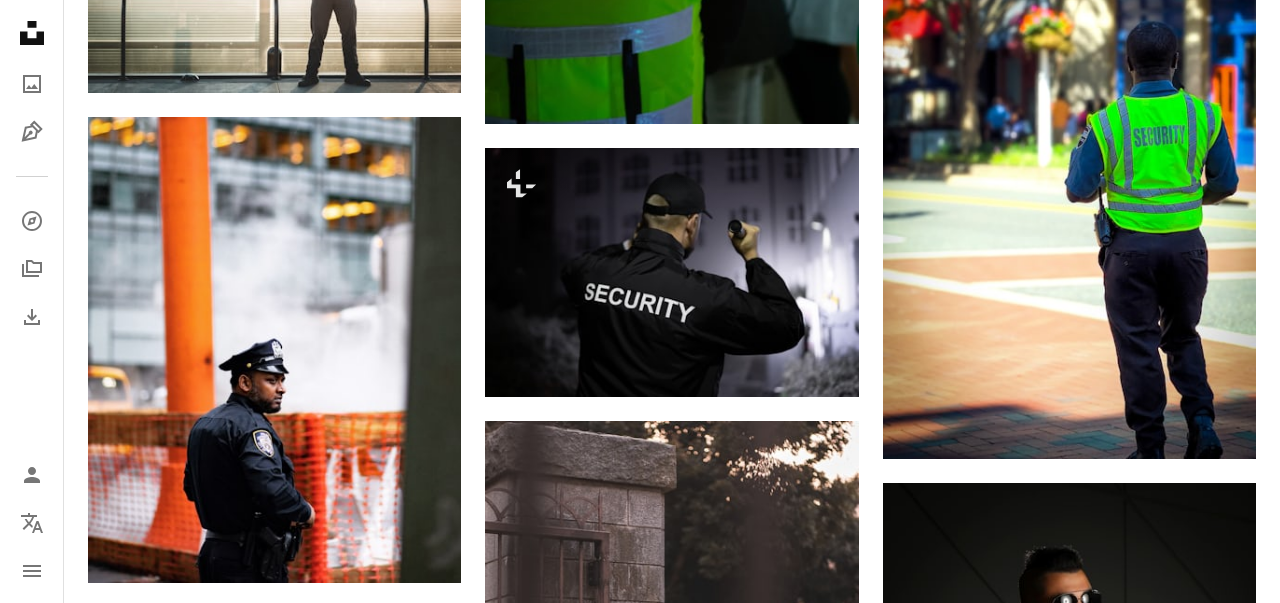 click on "Plus sign for Unsplash+ A heart A plus sign Getty Images For   Unsplash+ A lock     Purchase Plus sign for Unsplash+ A heart A plus sign Getty Images For   Unsplash+ A lock     Purchase A heart A plus sign [NAME] [LAST] Arrow pointing down A heart A plus sign [NAME] [LAST] Available for hire A checkmark inside of a circle Arrow pointing down A heart A plus sign [NAME] [LAST] Arrow pointing down A heart A plus sign [NAME] [LAST] Arrow pointing down A heart A plus sign [NAME] [LAST] Available for hire A checkmark inside of a circle Arrow pointing down A heart A plus sign [NAME] [LAST] Available for hire A checkmark inside of a circle Arrow pointing down A heart A plus sign [NAME] [LAST] Arrow pointing down Plus sign for Unsplash+ A heart A plus sign Getty Images For   Unsplash+ A lock     Purchase A heart A plus sign [NAME] [LAST] Arrow pointing down Plus sign for Unsplash+ A heart A plus sign Getty Images For   Unsplash+ A lock     Purchase A heart A plus sign [NAME] [LAST] Arrow pointing down A heart [NAME]" at bounding box center [672, 990] 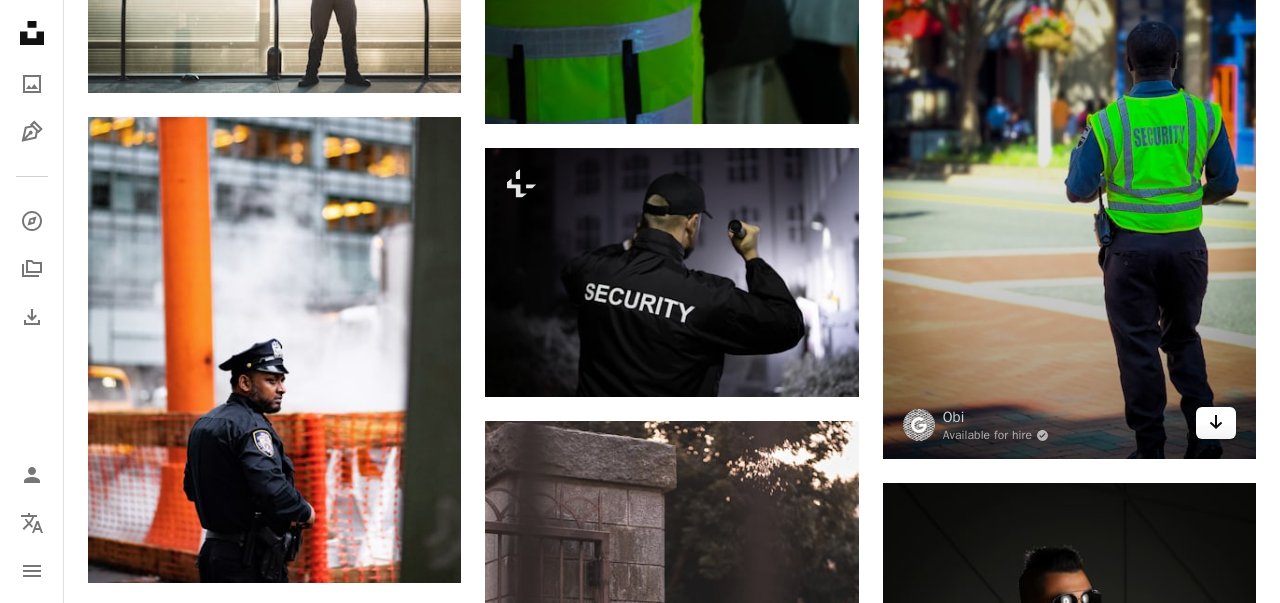 click on "Arrow pointing down" 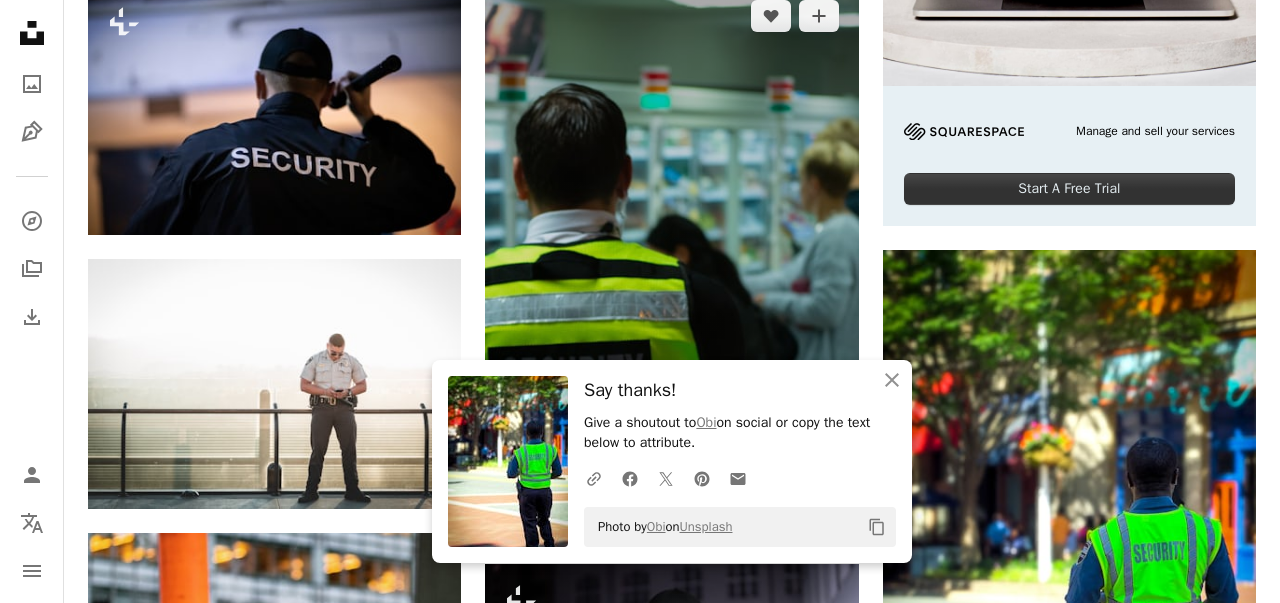 scroll, scrollTop: 145, scrollLeft: 0, axis: vertical 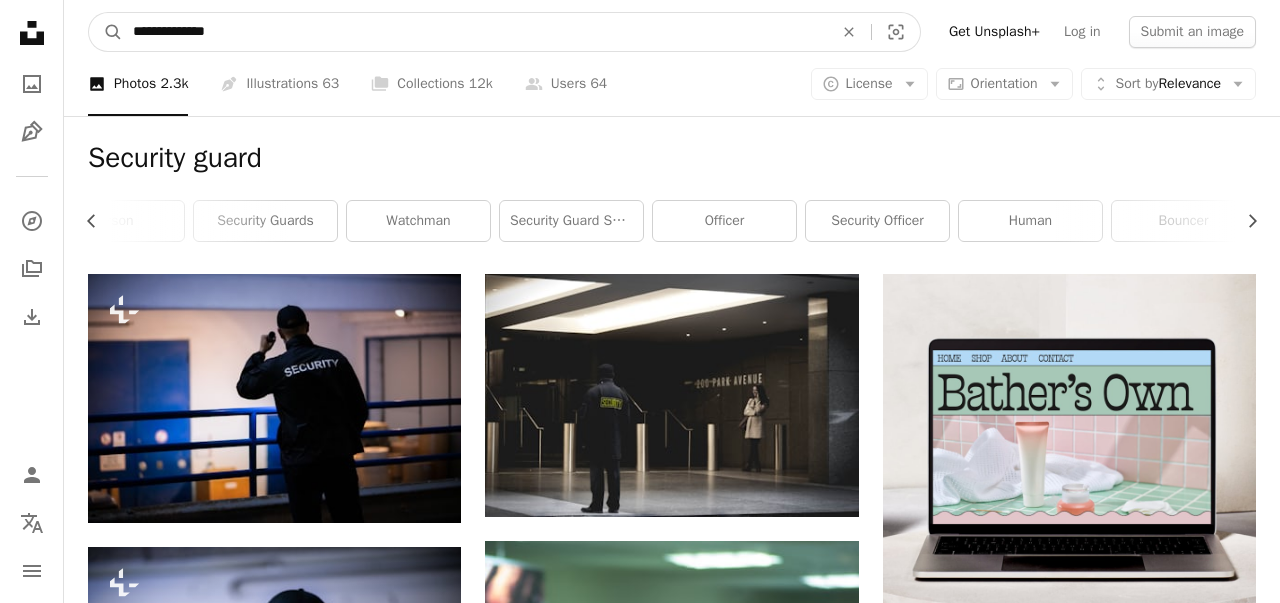 drag, startPoint x: 576, startPoint y: 44, endPoint x: 265, endPoint y: 7, distance: 313.19324 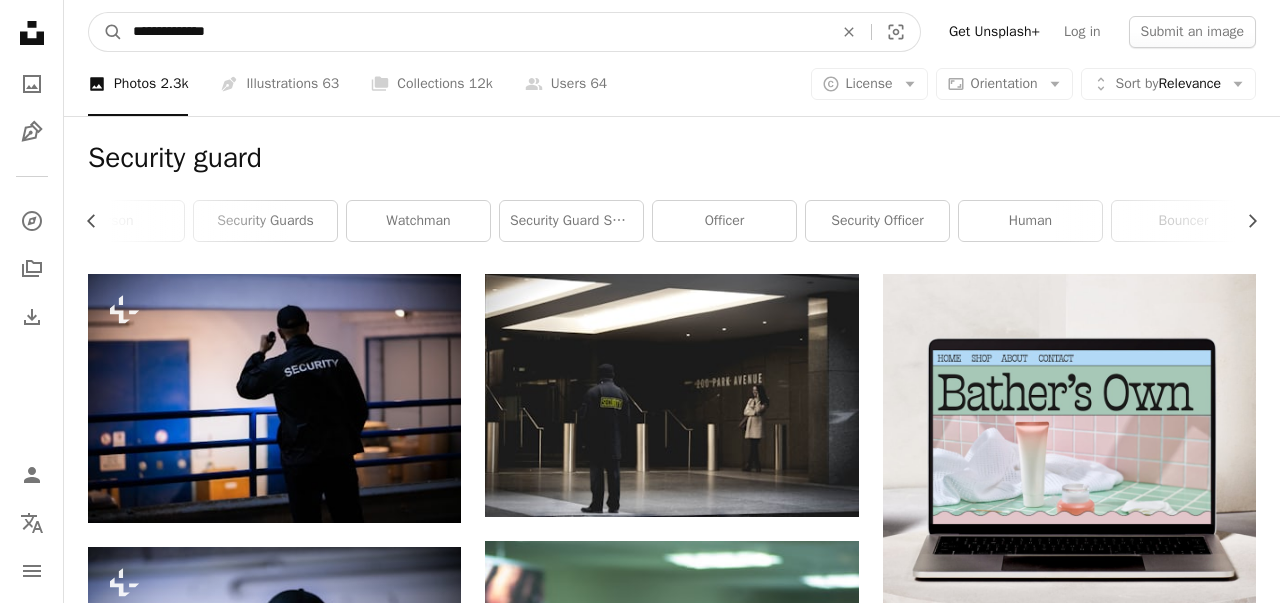 drag, startPoint x: 147, startPoint y: 29, endPoint x: 0, endPoint y: 29, distance: 147 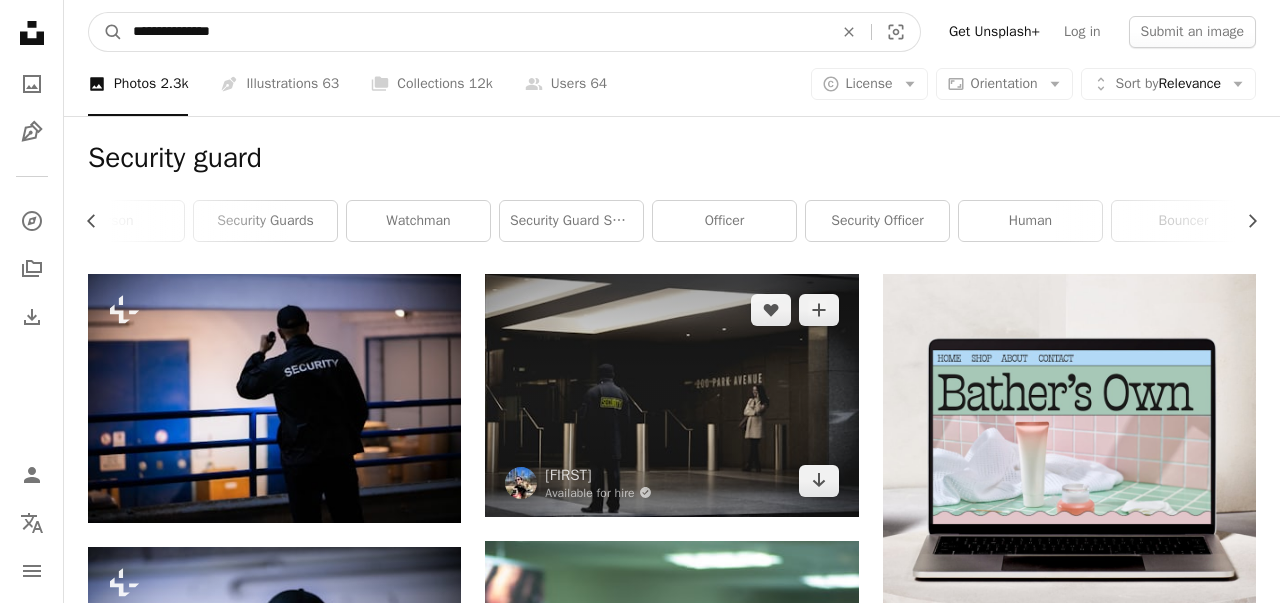 type on "**********" 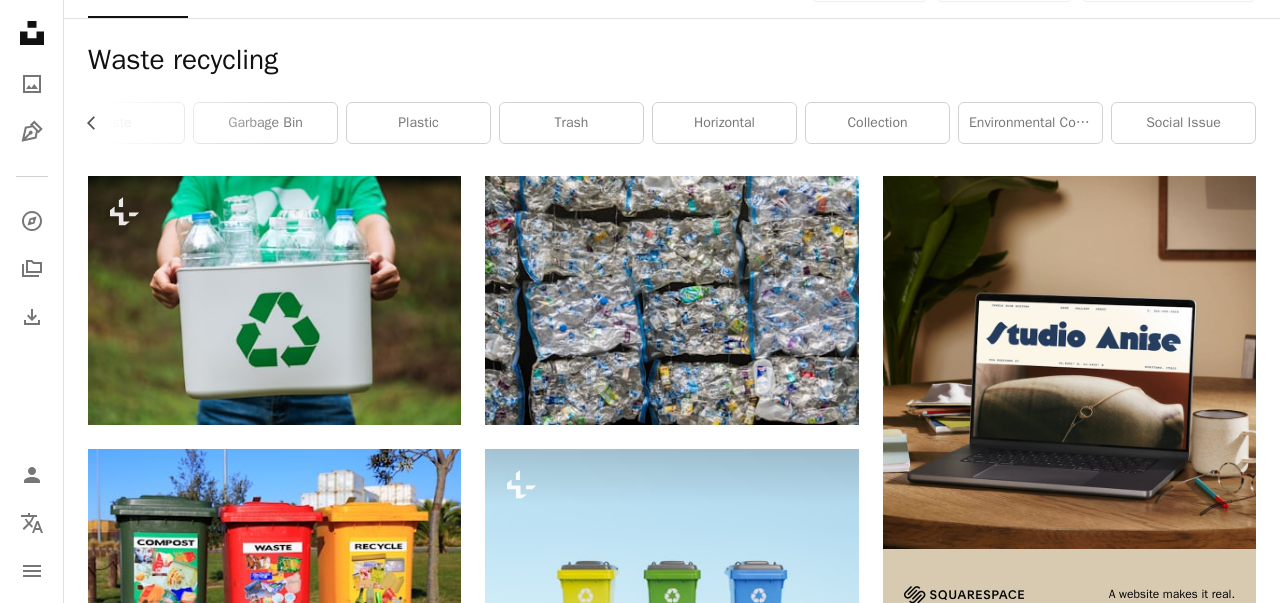 scroll, scrollTop: 0, scrollLeft: 0, axis: both 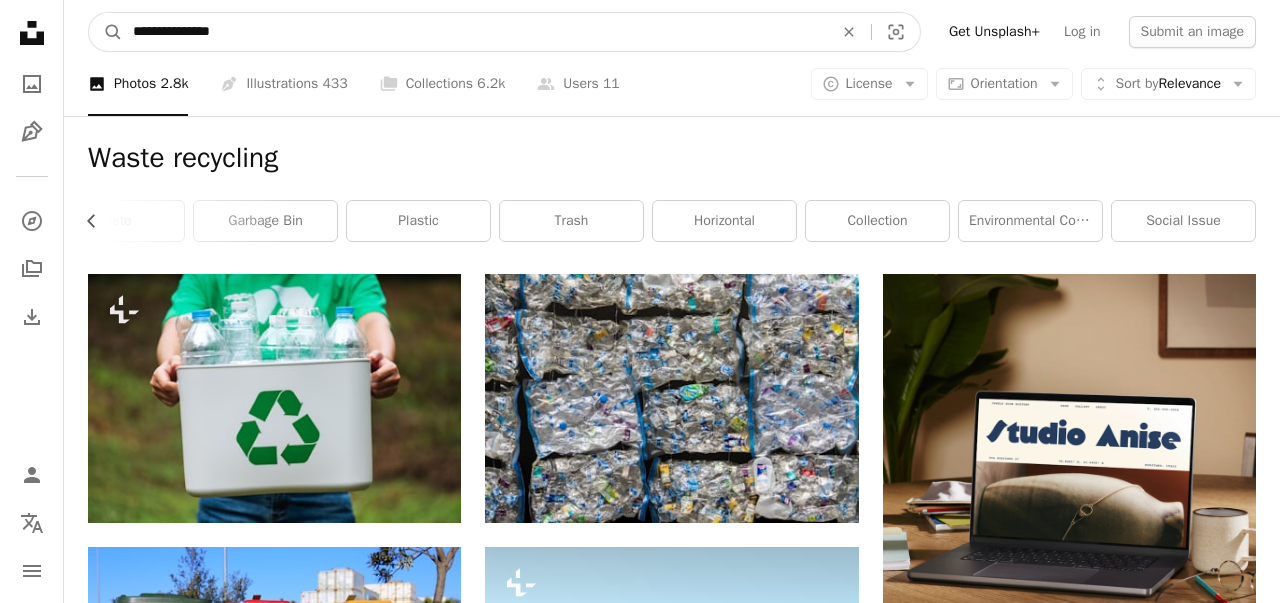 click on "**********" at bounding box center [475, 32] 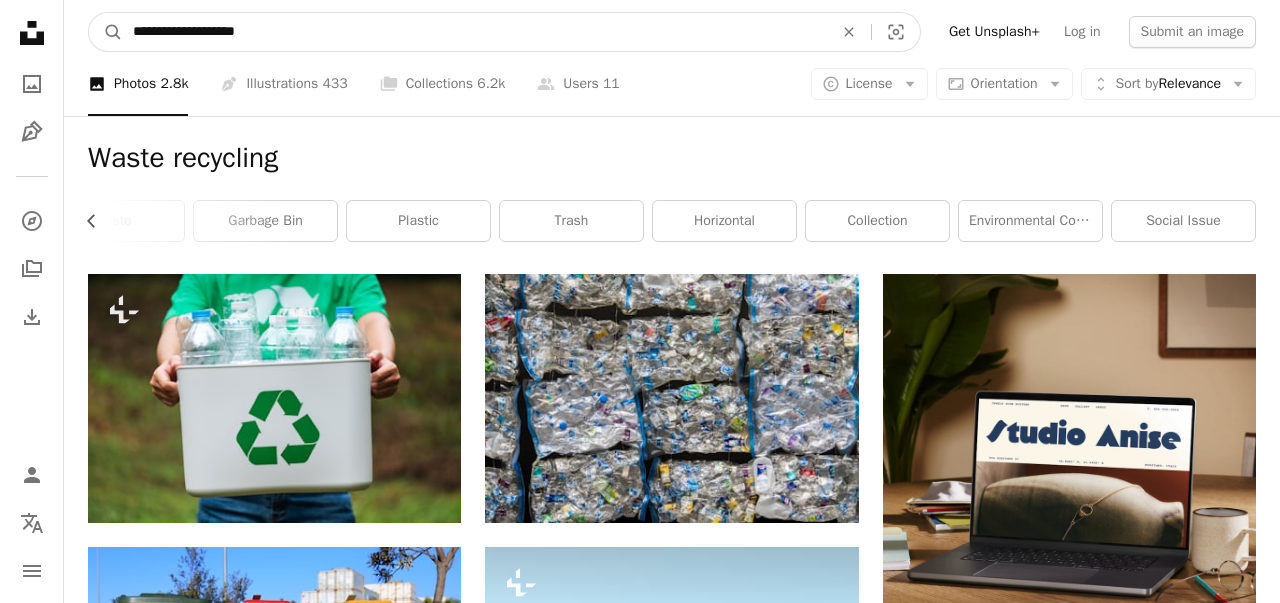 type on "**********" 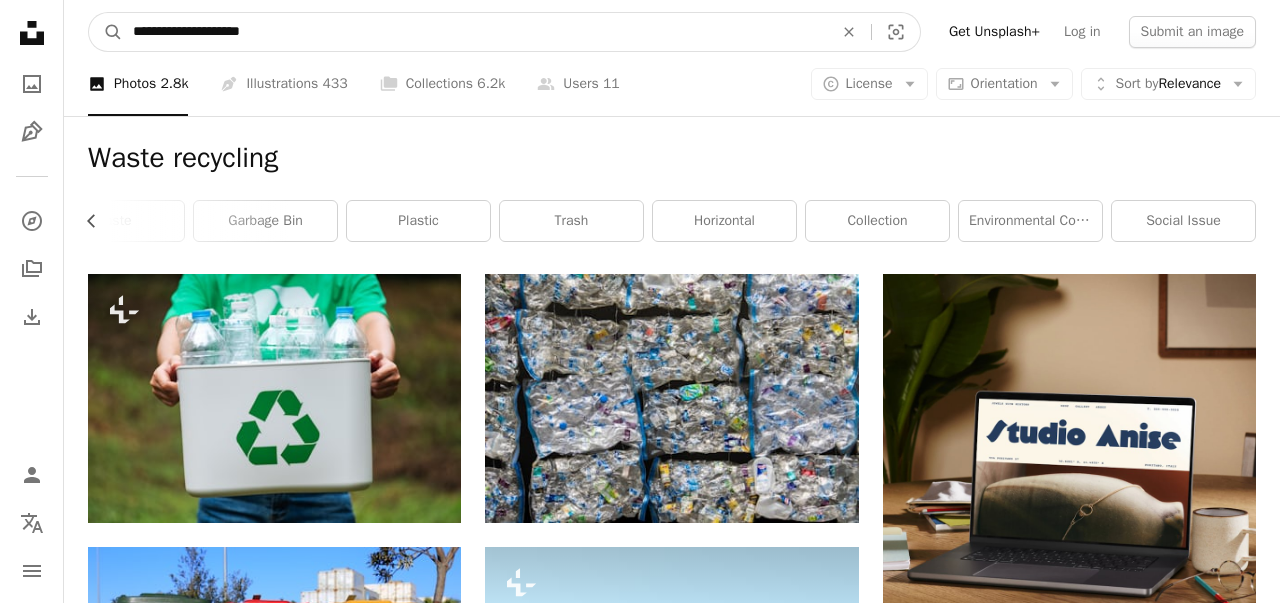 click on "A magnifying glass" at bounding box center [106, 32] 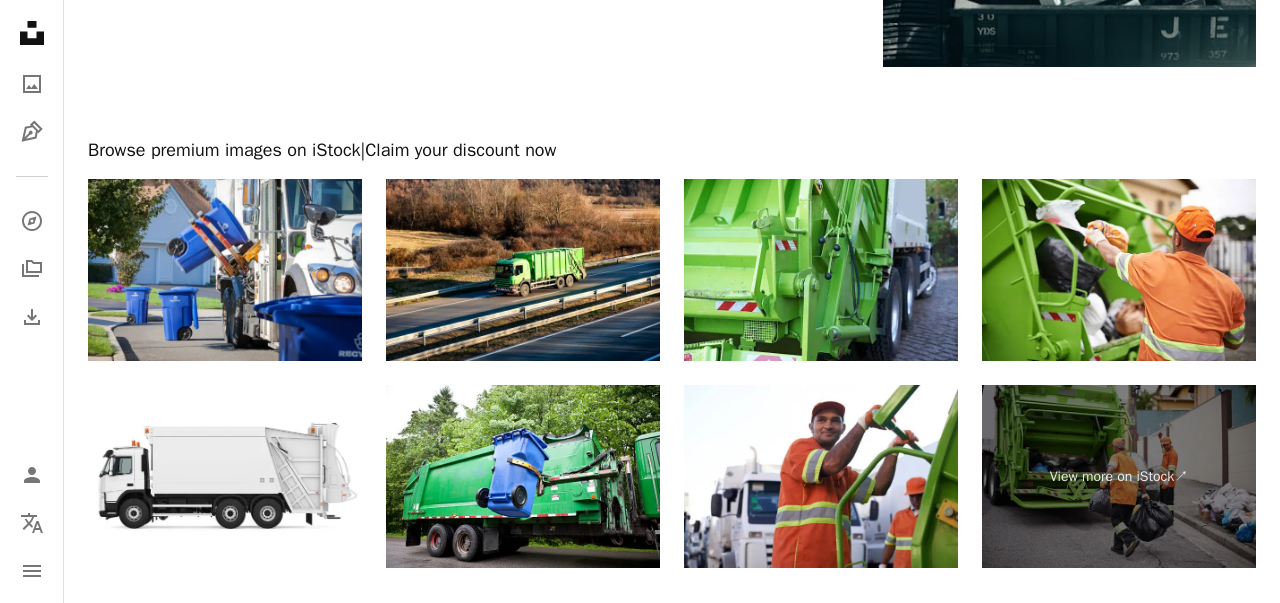 scroll, scrollTop: 3120, scrollLeft: 0, axis: vertical 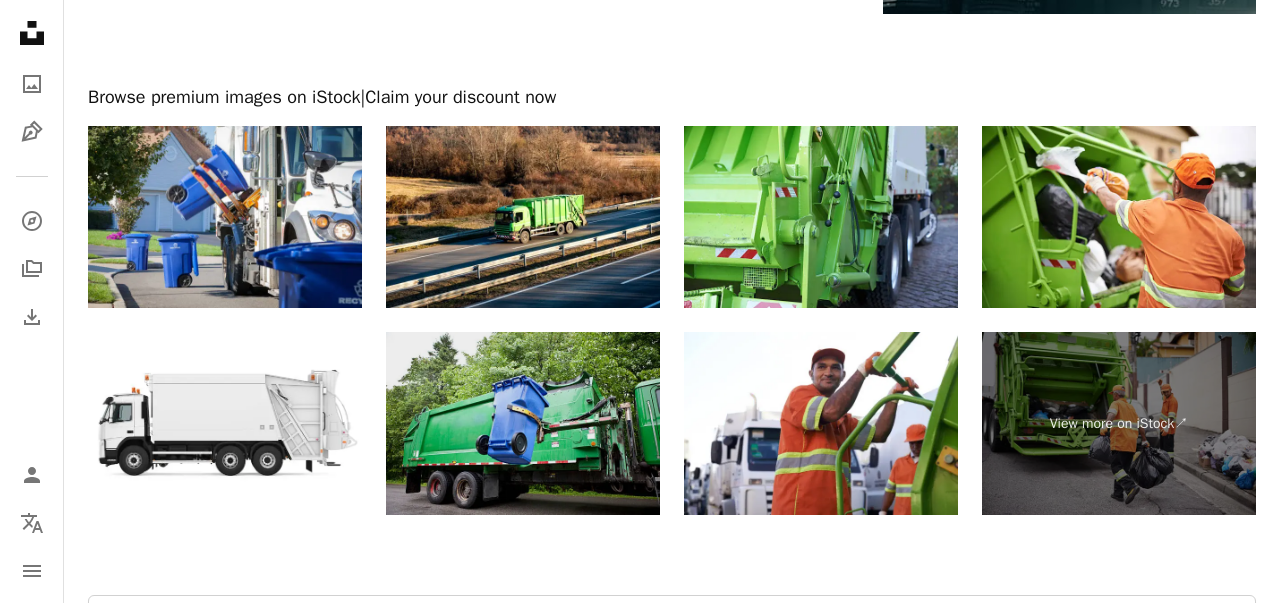 click at bounding box center [523, 423] 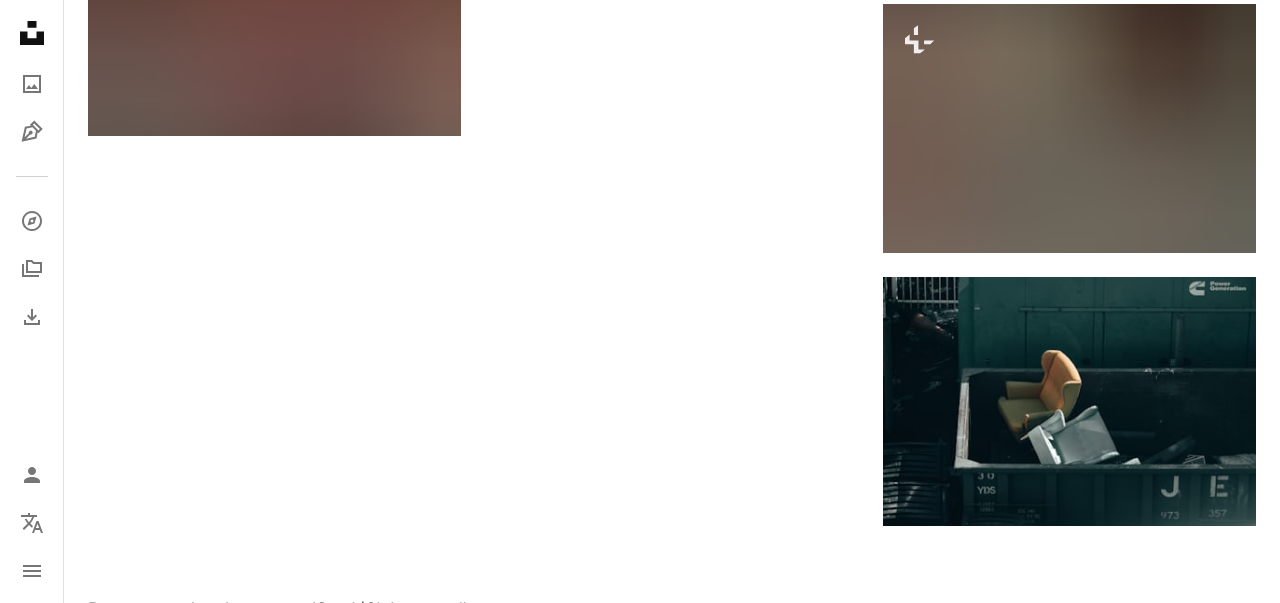 scroll, scrollTop: 2600, scrollLeft: 0, axis: vertical 